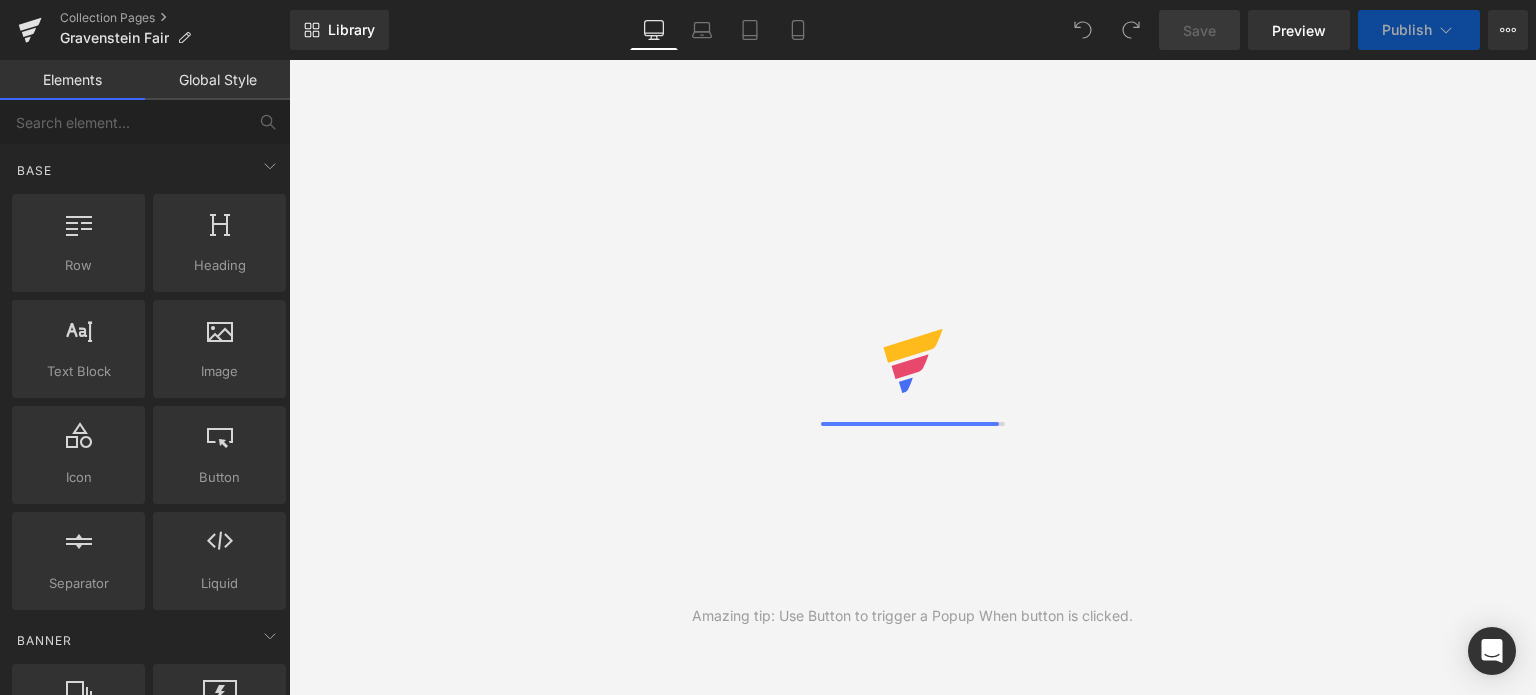 scroll, scrollTop: 0, scrollLeft: 0, axis: both 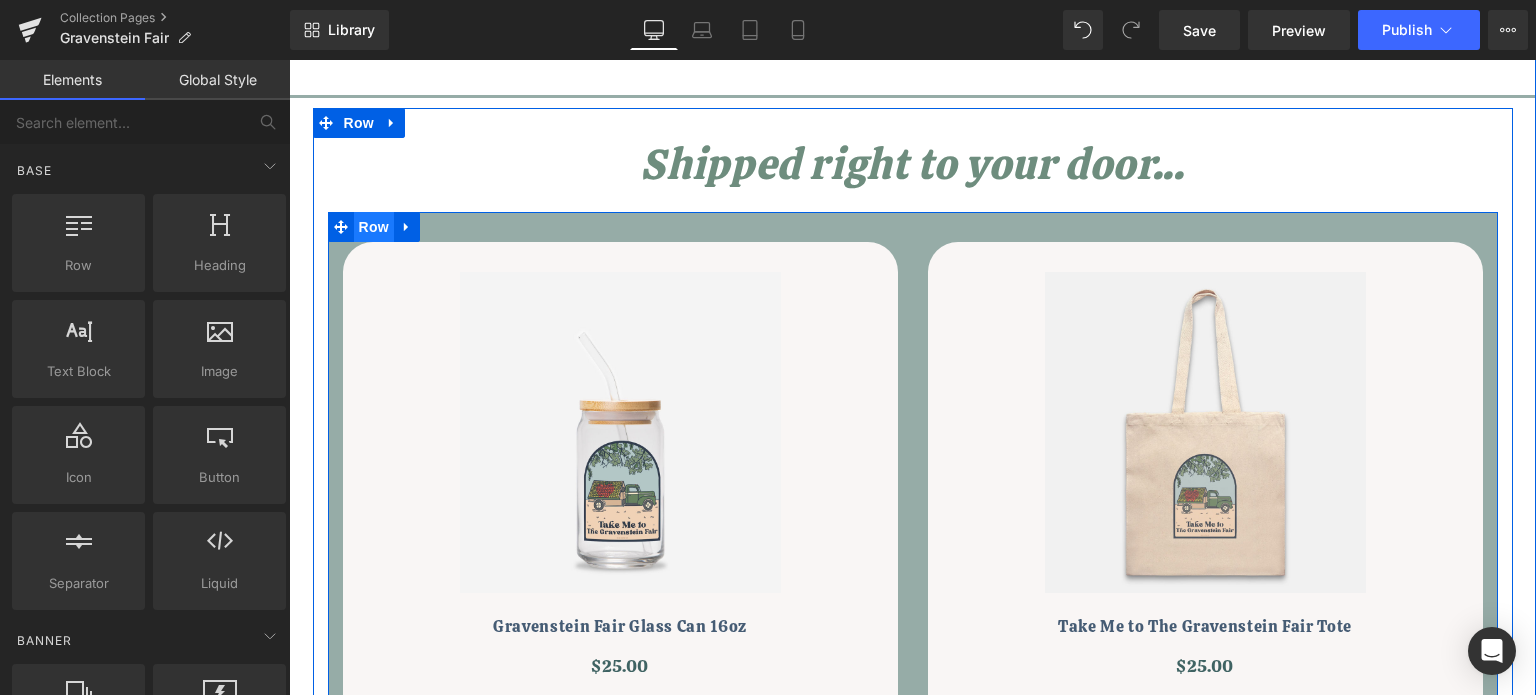 click on "Row" at bounding box center (374, 227) 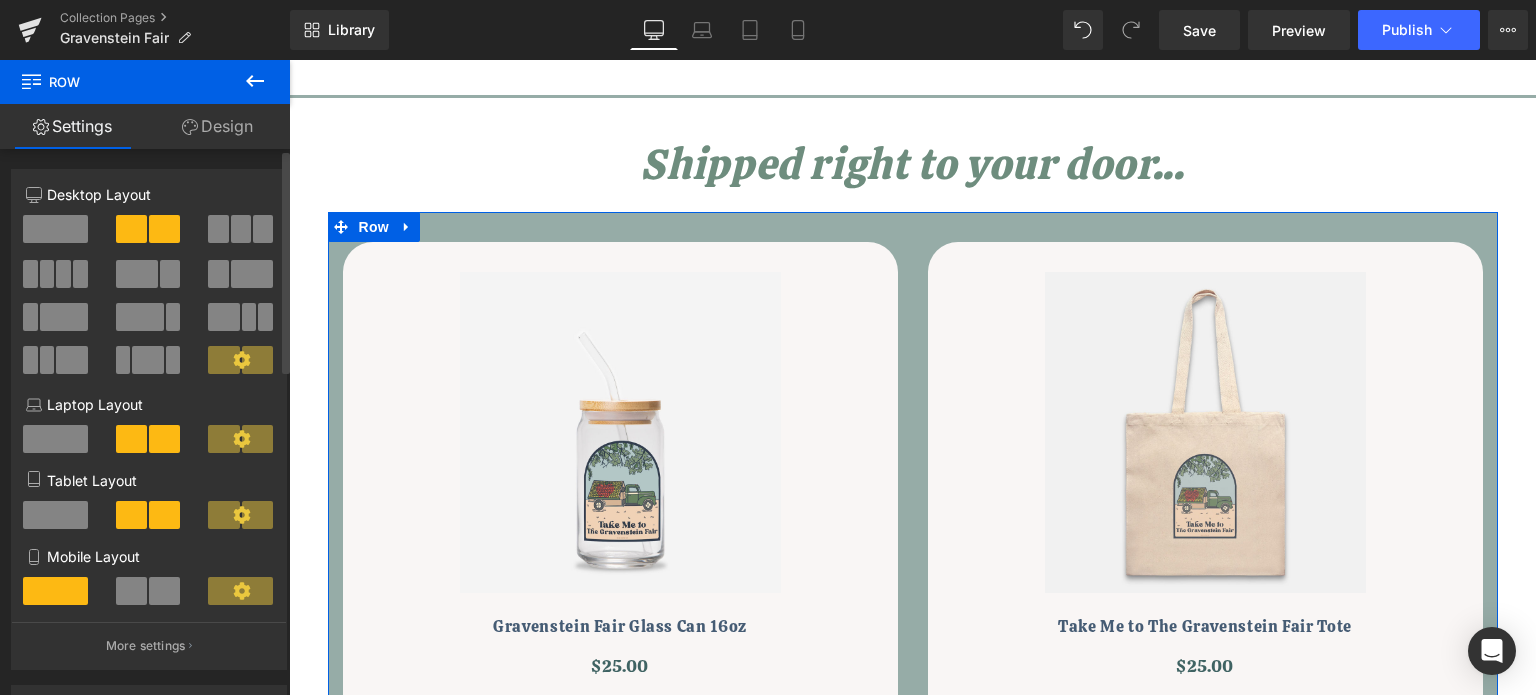 click at bounding box center (263, 229) 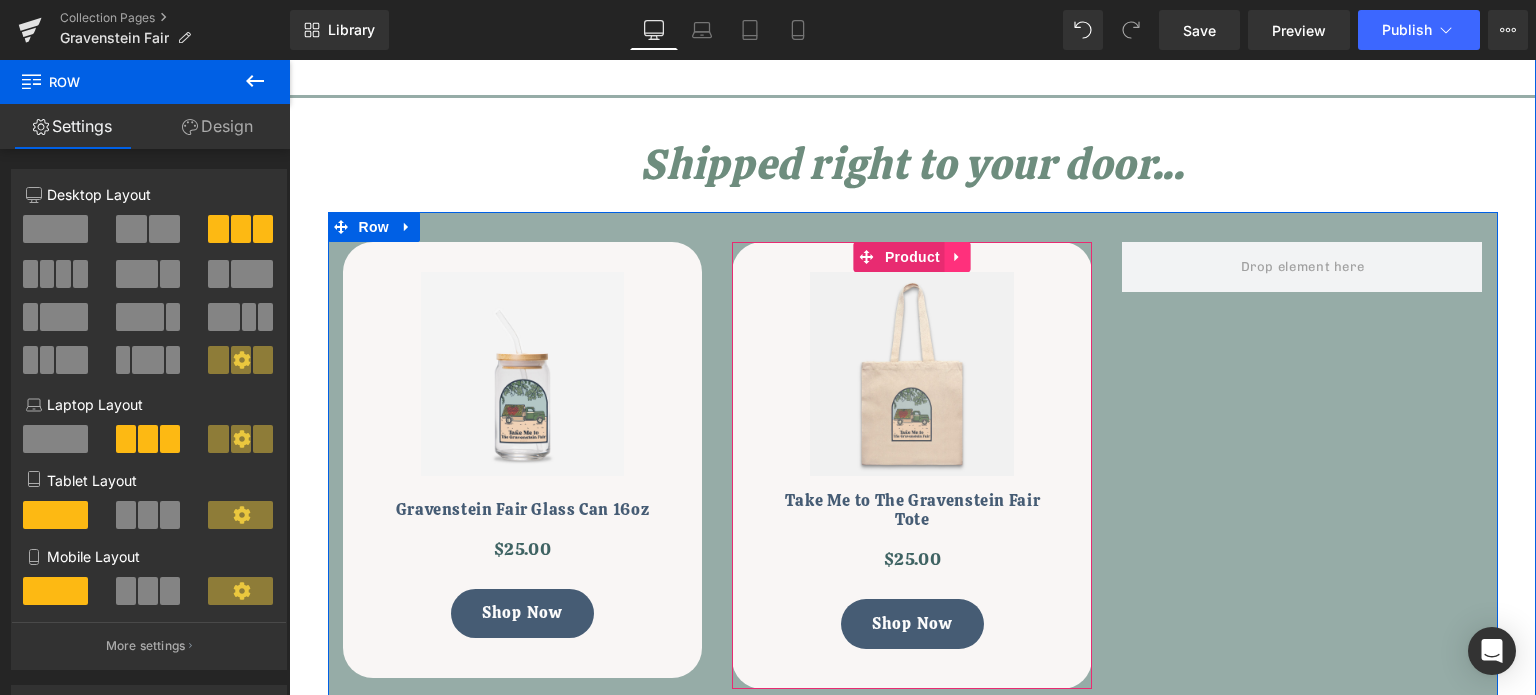 click 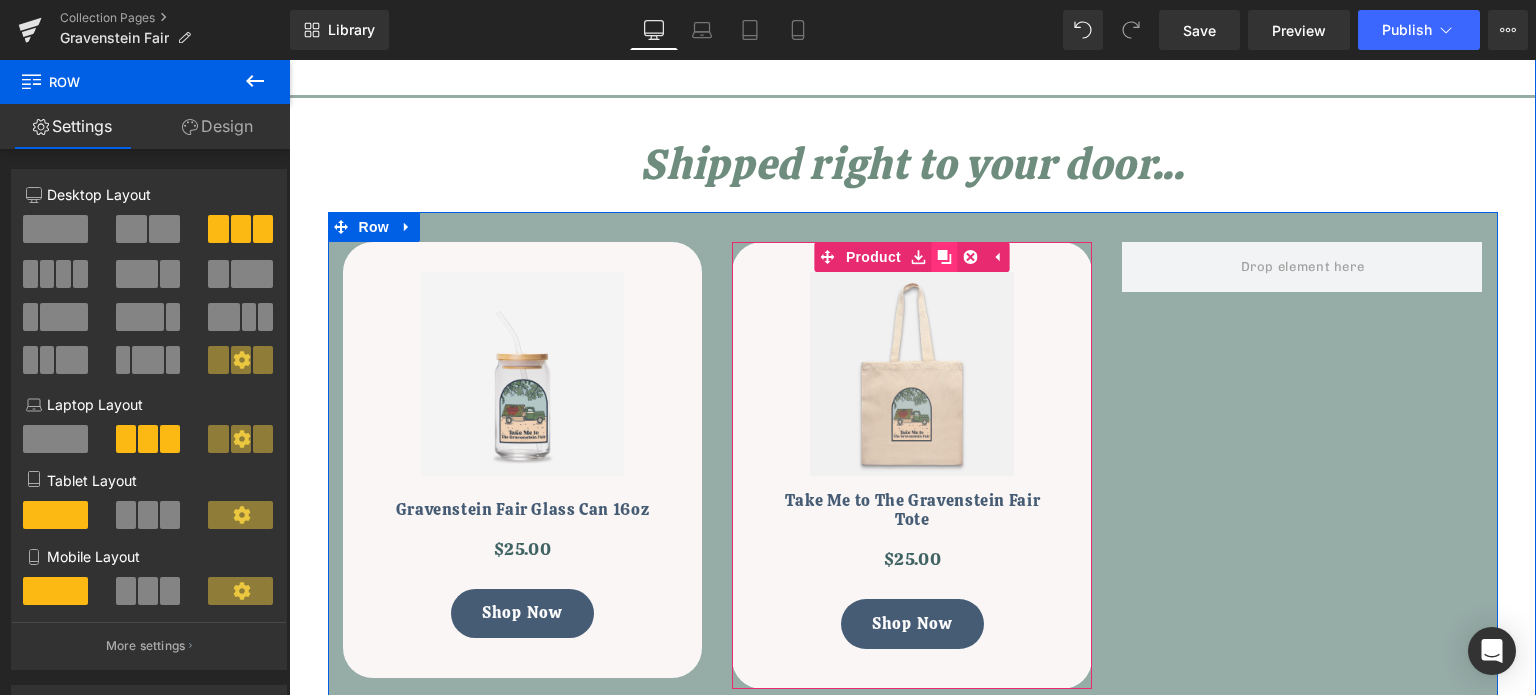 click 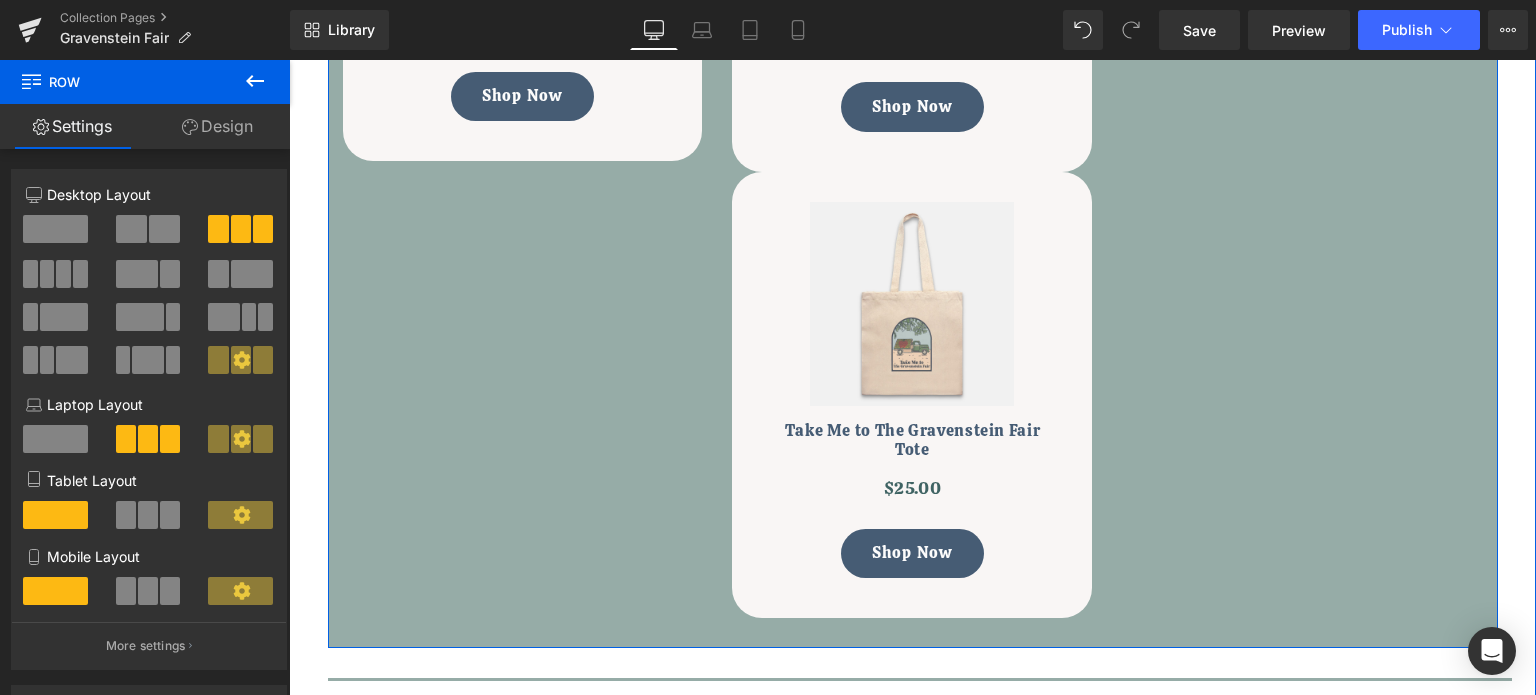 scroll, scrollTop: 2019, scrollLeft: 0, axis: vertical 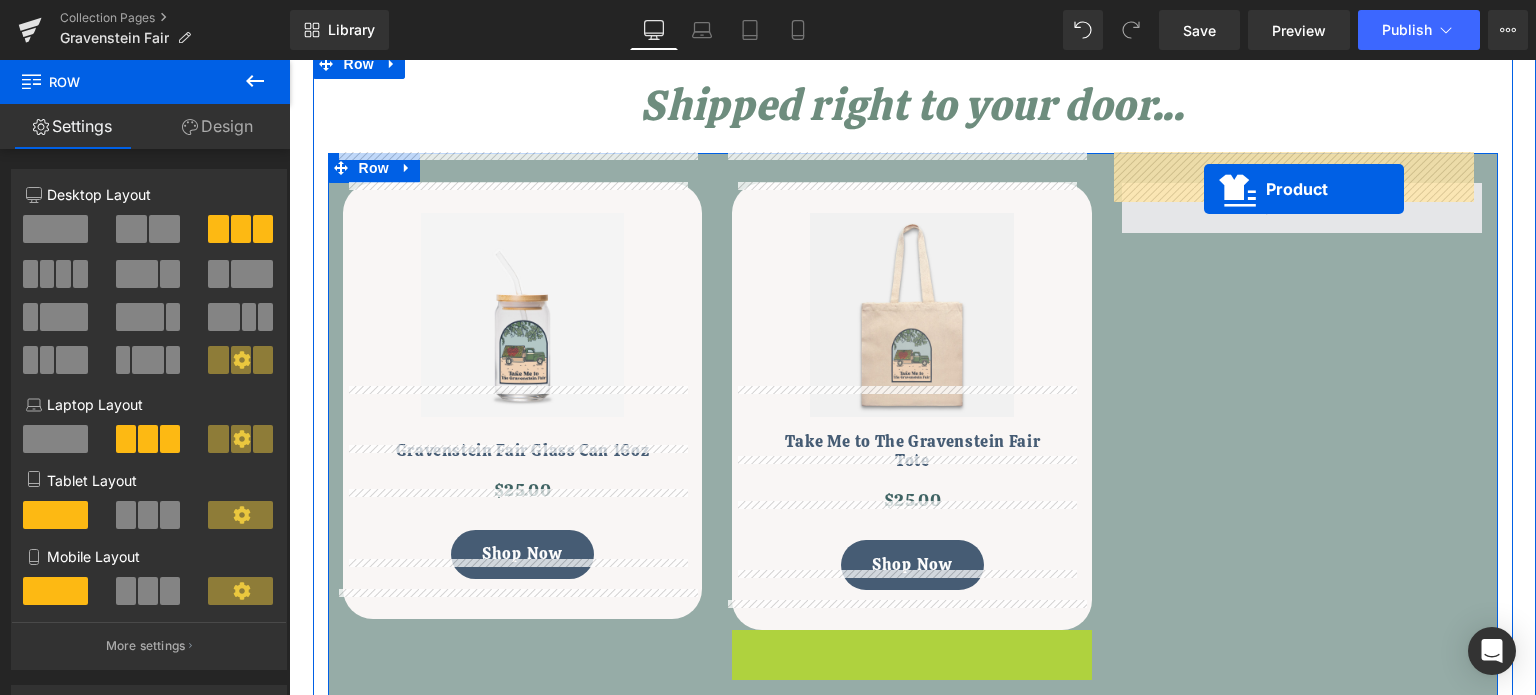 drag, startPoint x: 906, startPoint y: 153, endPoint x: 1204, endPoint y: 189, distance: 300.16663 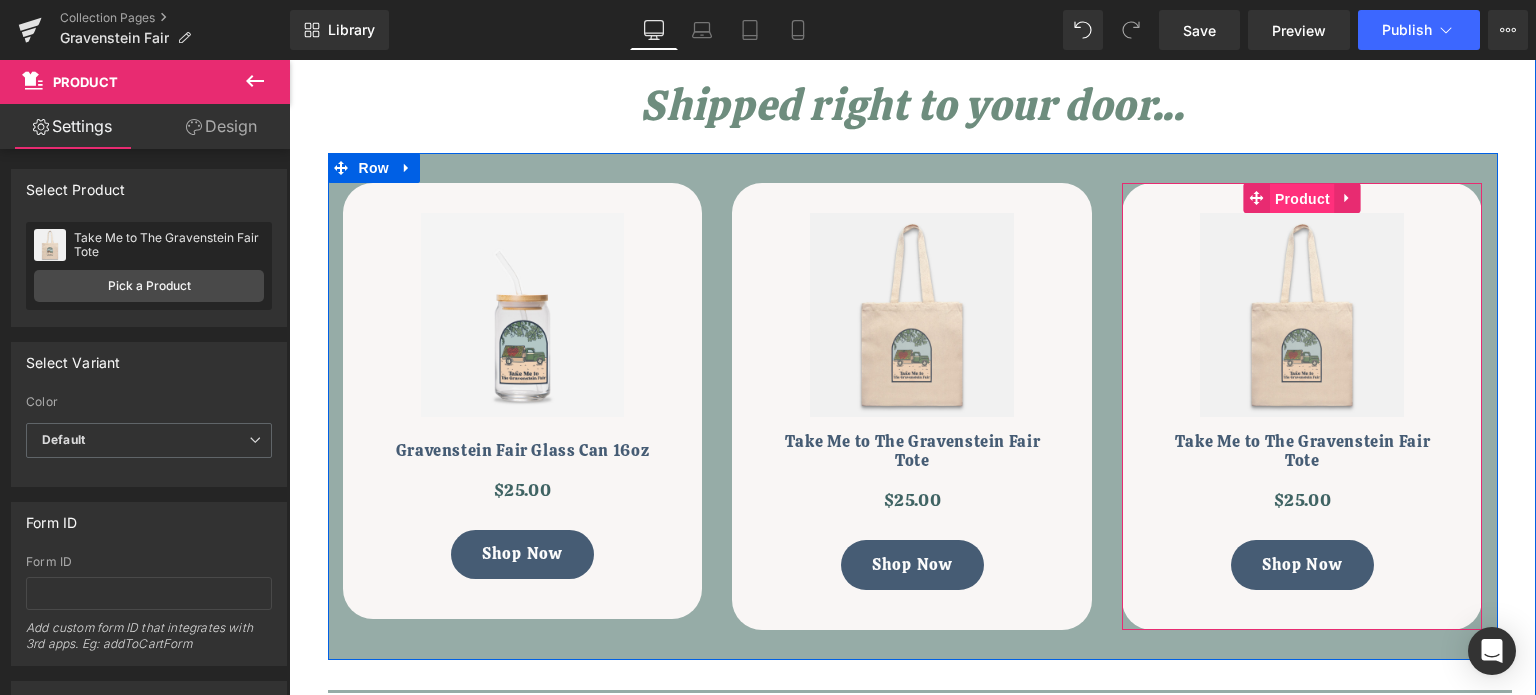 click on "Product" at bounding box center [1302, 199] 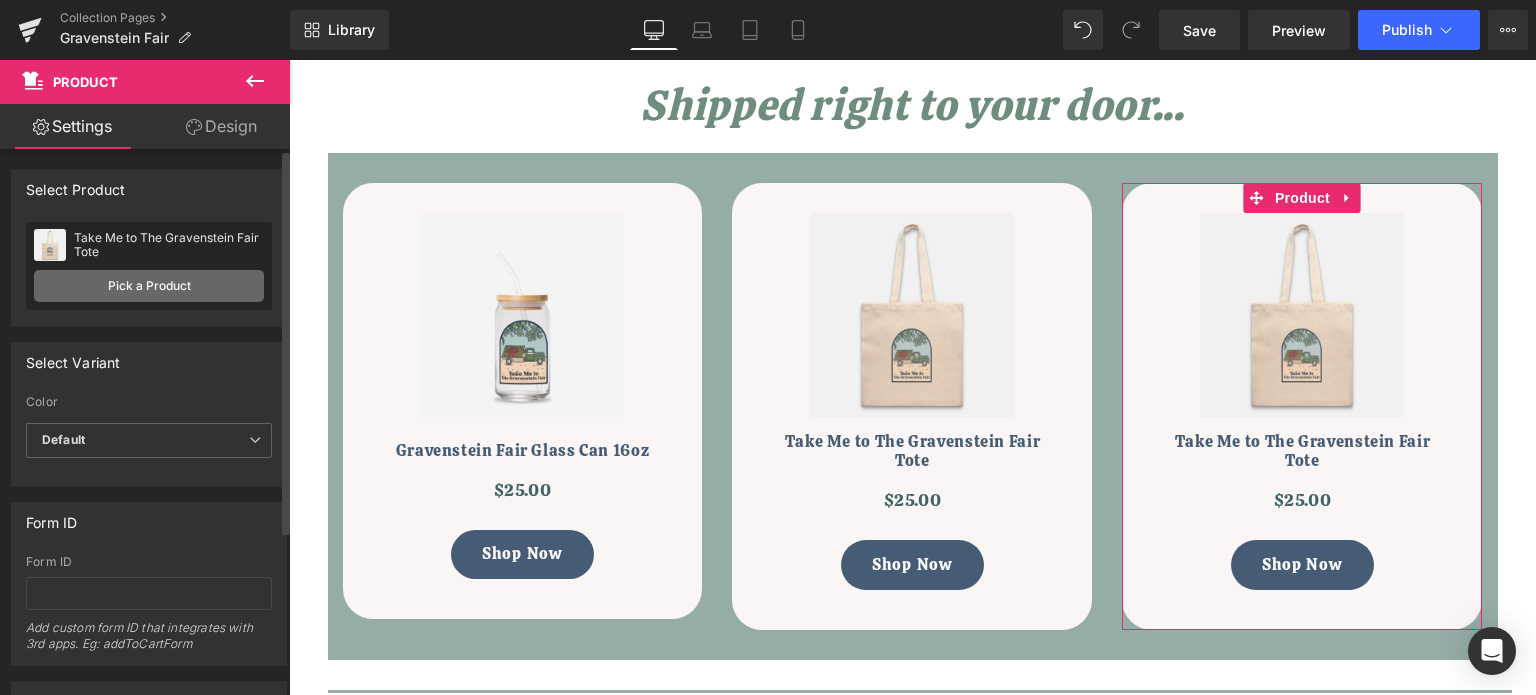 click on "Pick a Product" at bounding box center (149, 286) 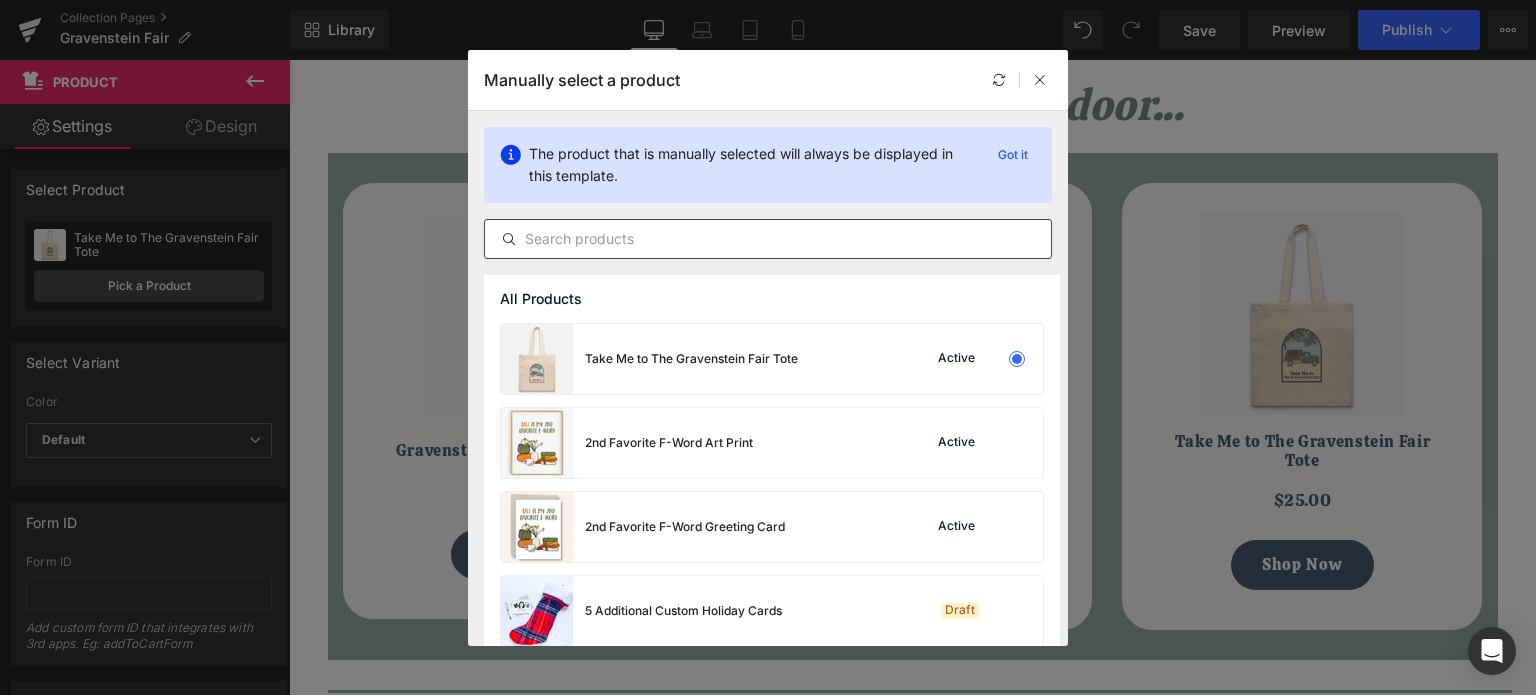 click at bounding box center [768, 239] 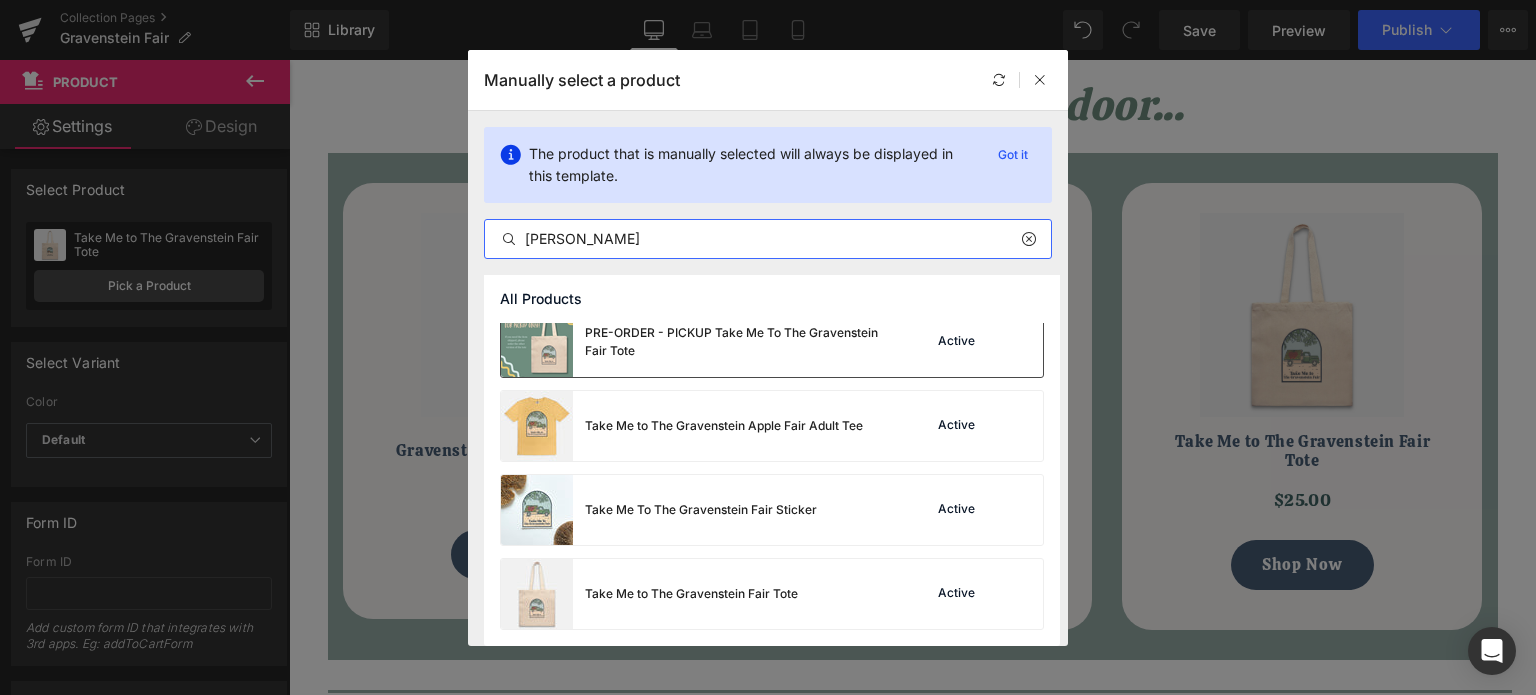 scroll, scrollTop: 520, scrollLeft: 0, axis: vertical 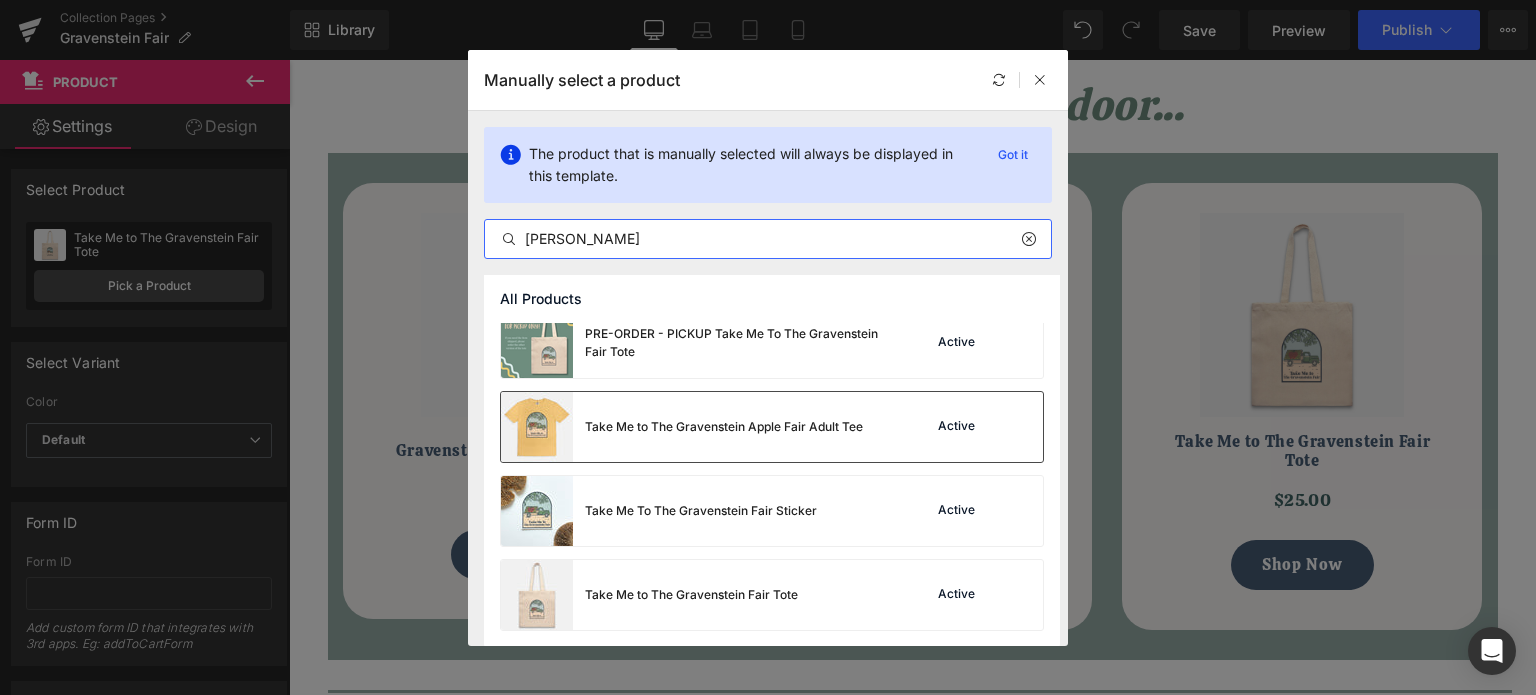 type on "gravens" 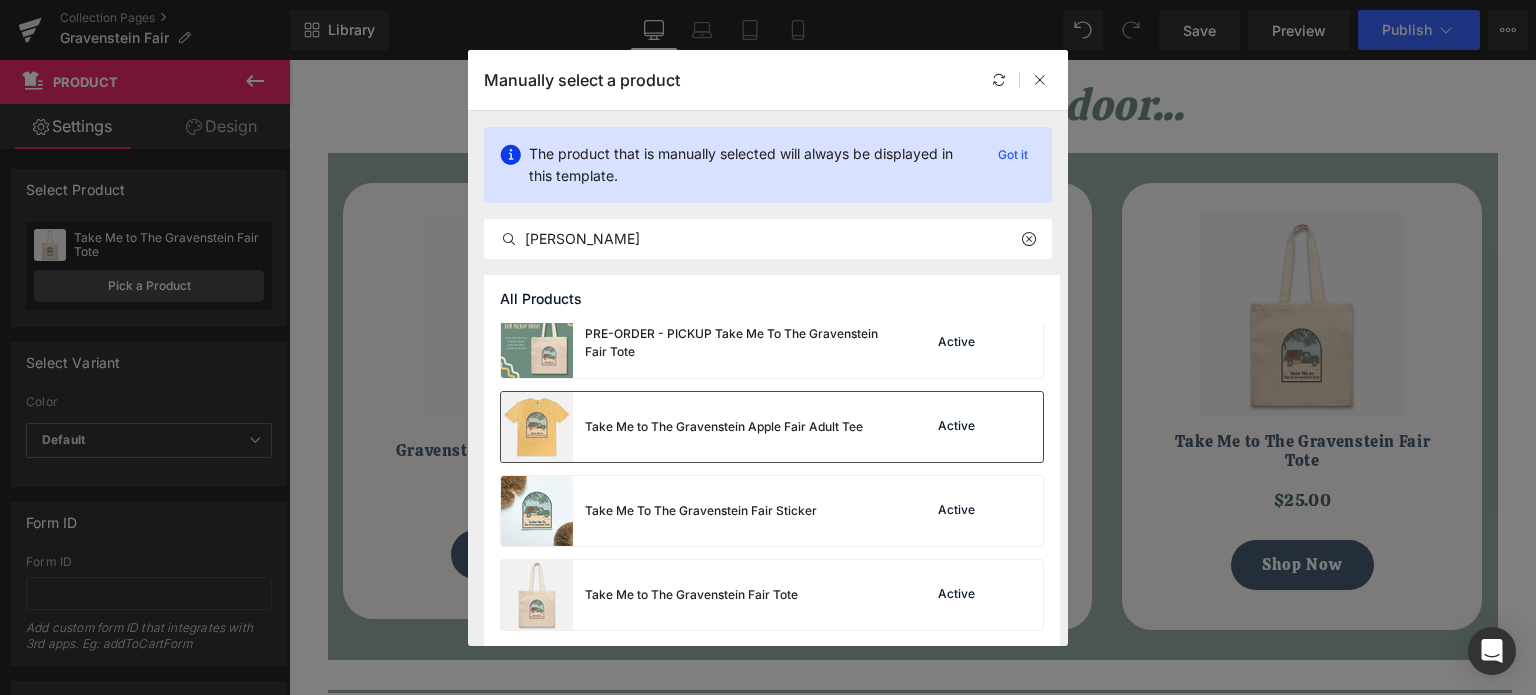 click on "Take Me to The Gravenstein Apple Fair Adult Tee" at bounding box center [724, 427] 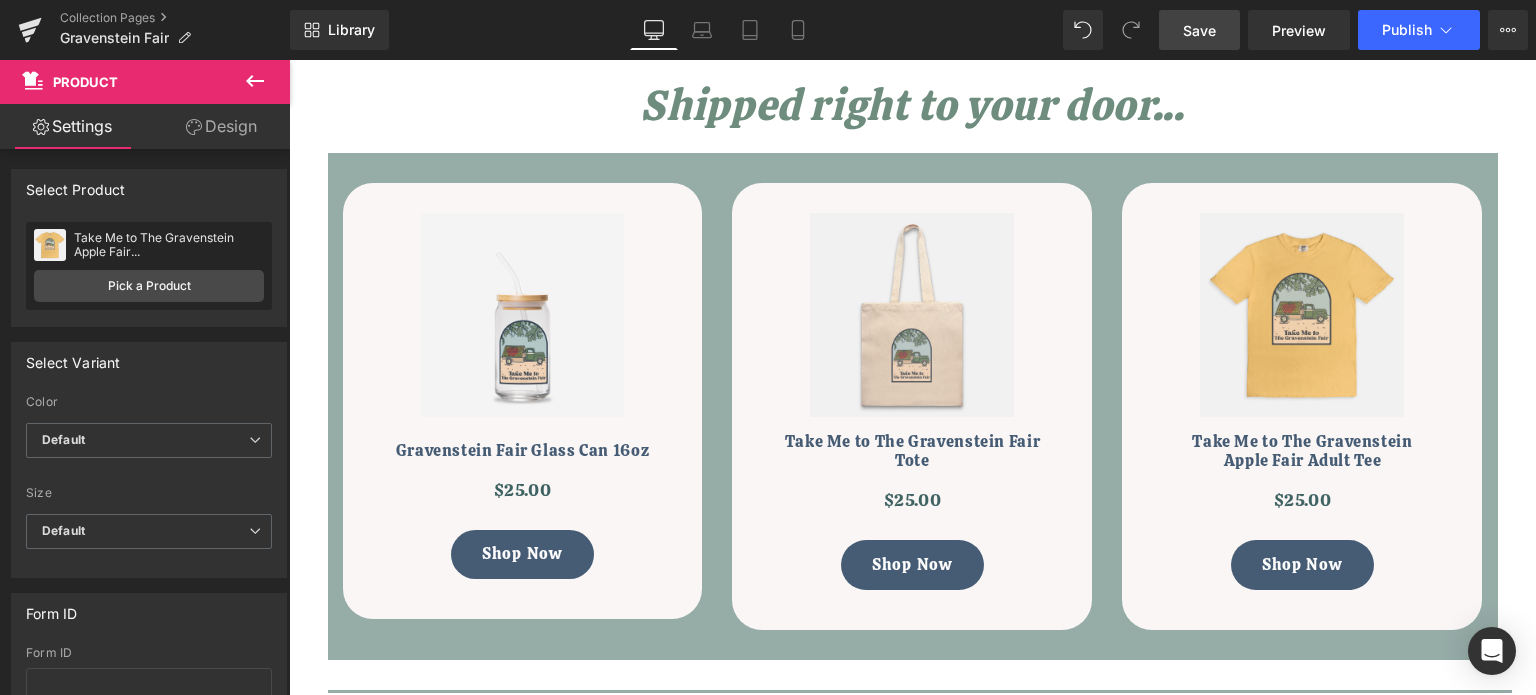click on "Save" at bounding box center [1199, 30] 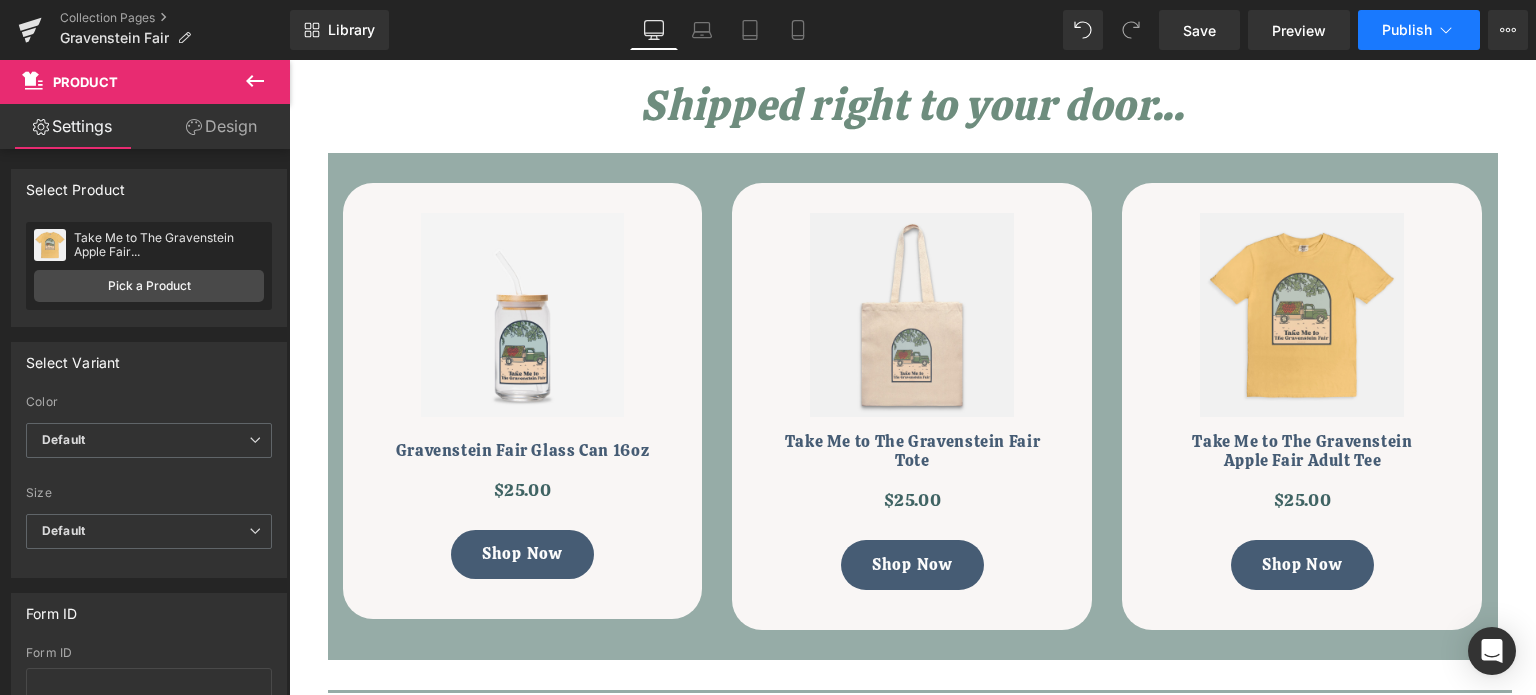 click on "Publish" at bounding box center (1419, 30) 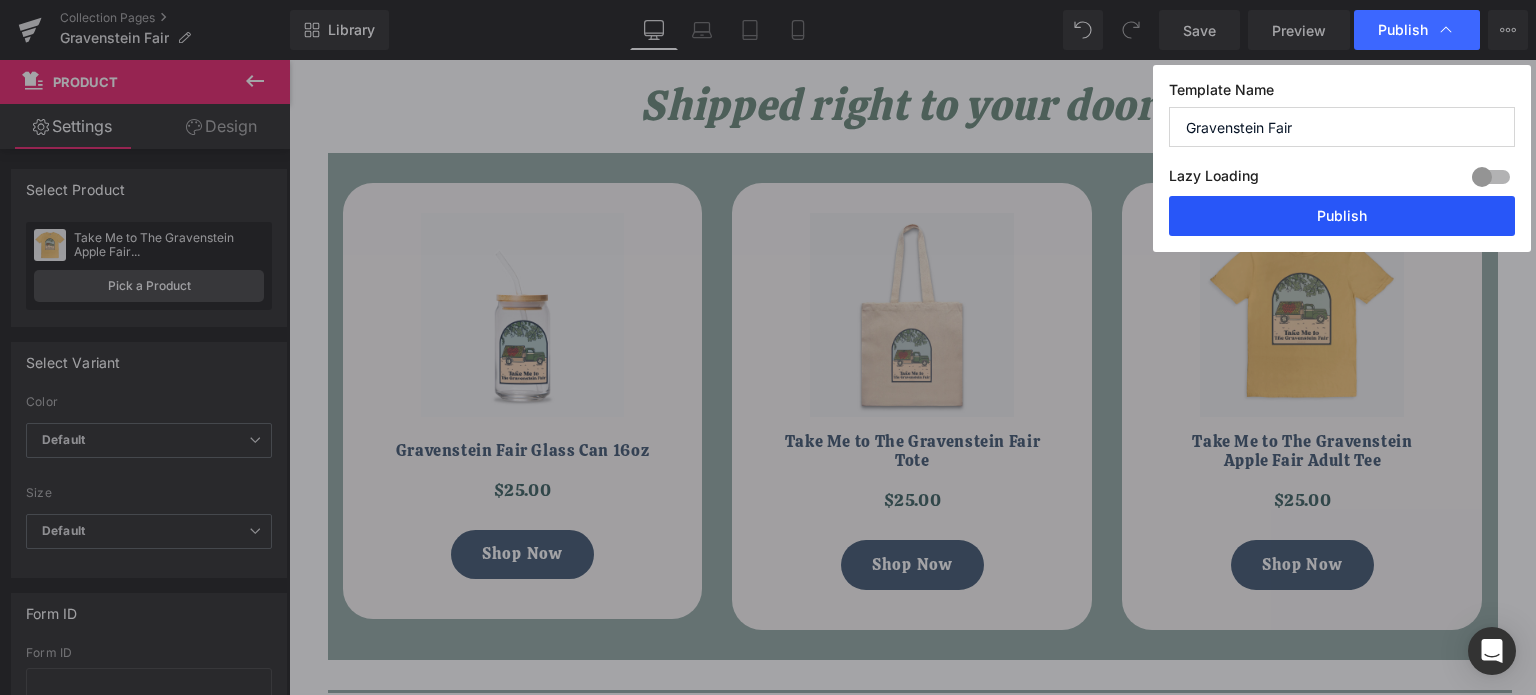 click on "Publish" at bounding box center [1342, 216] 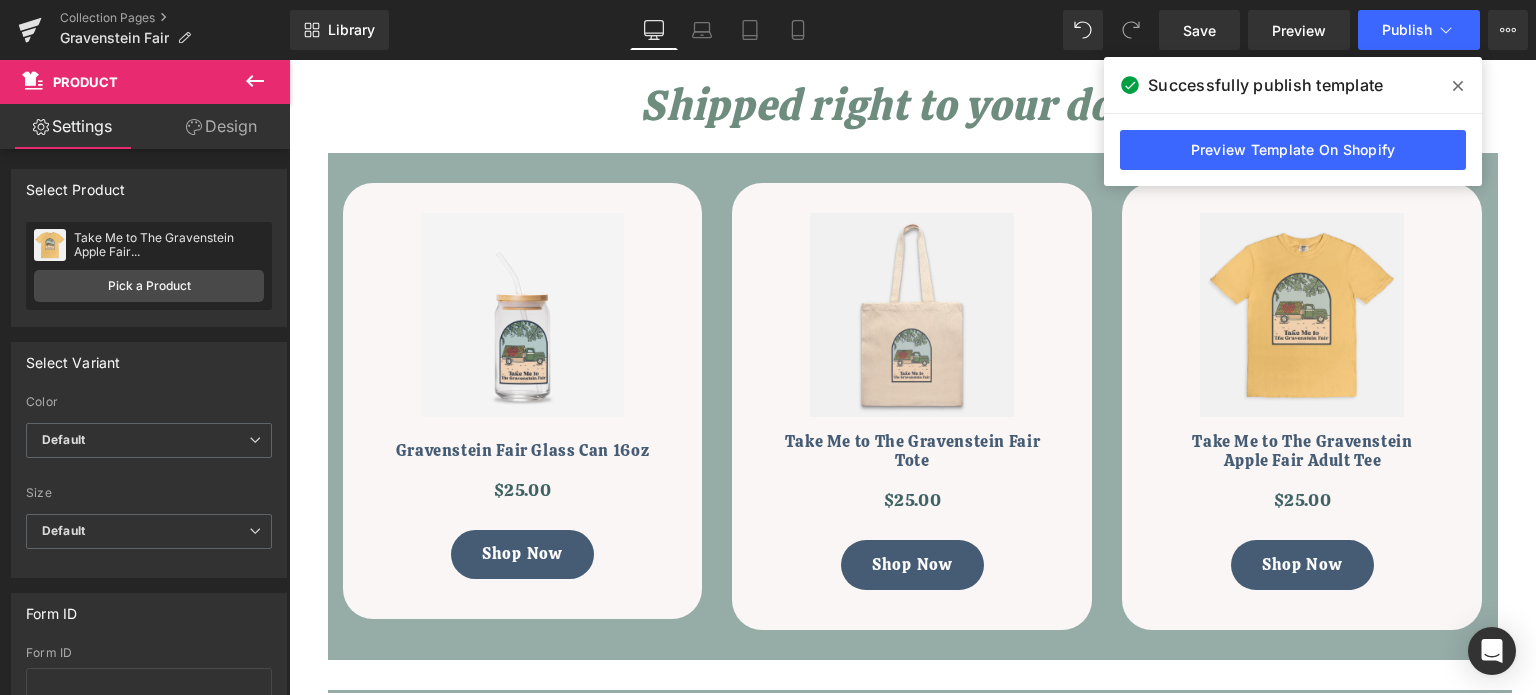 click at bounding box center [1458, 86] 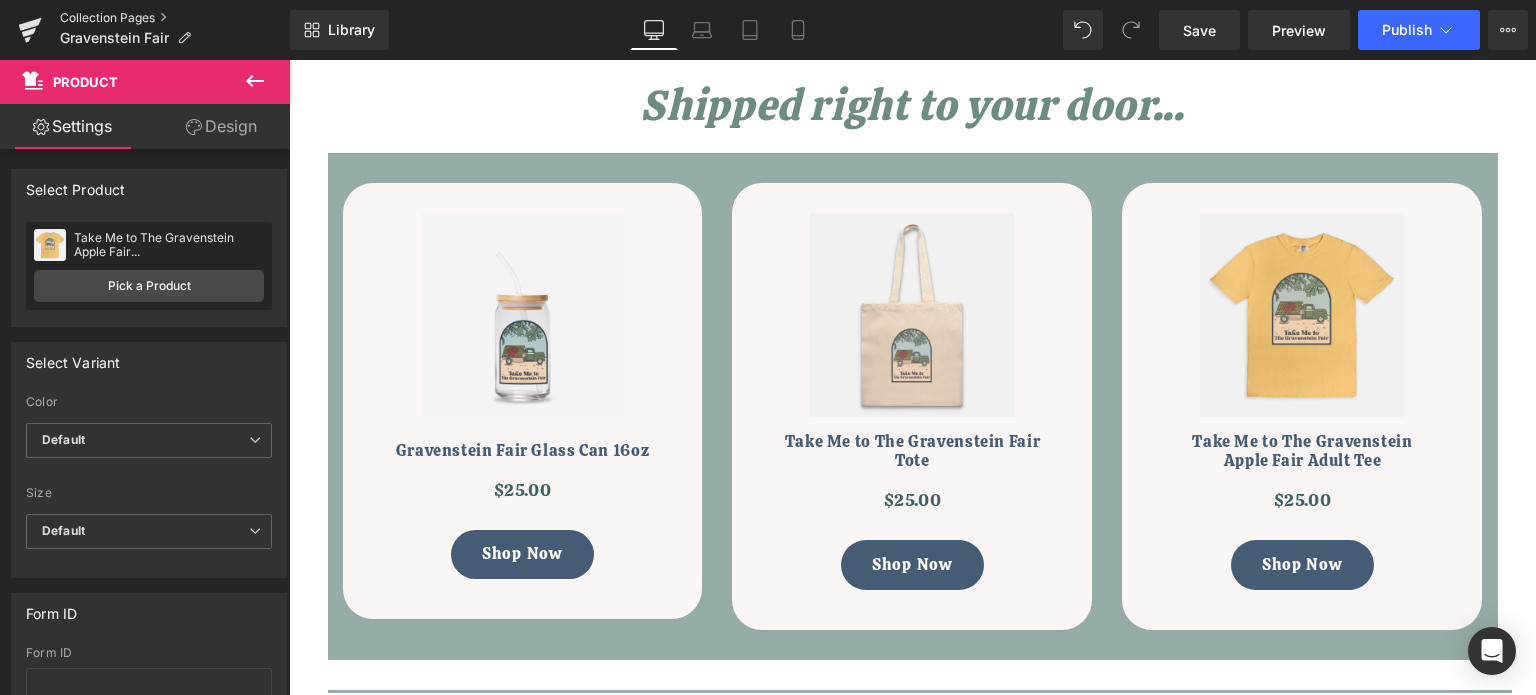 click on "Collection Pages" at bounding box center [175, 18] 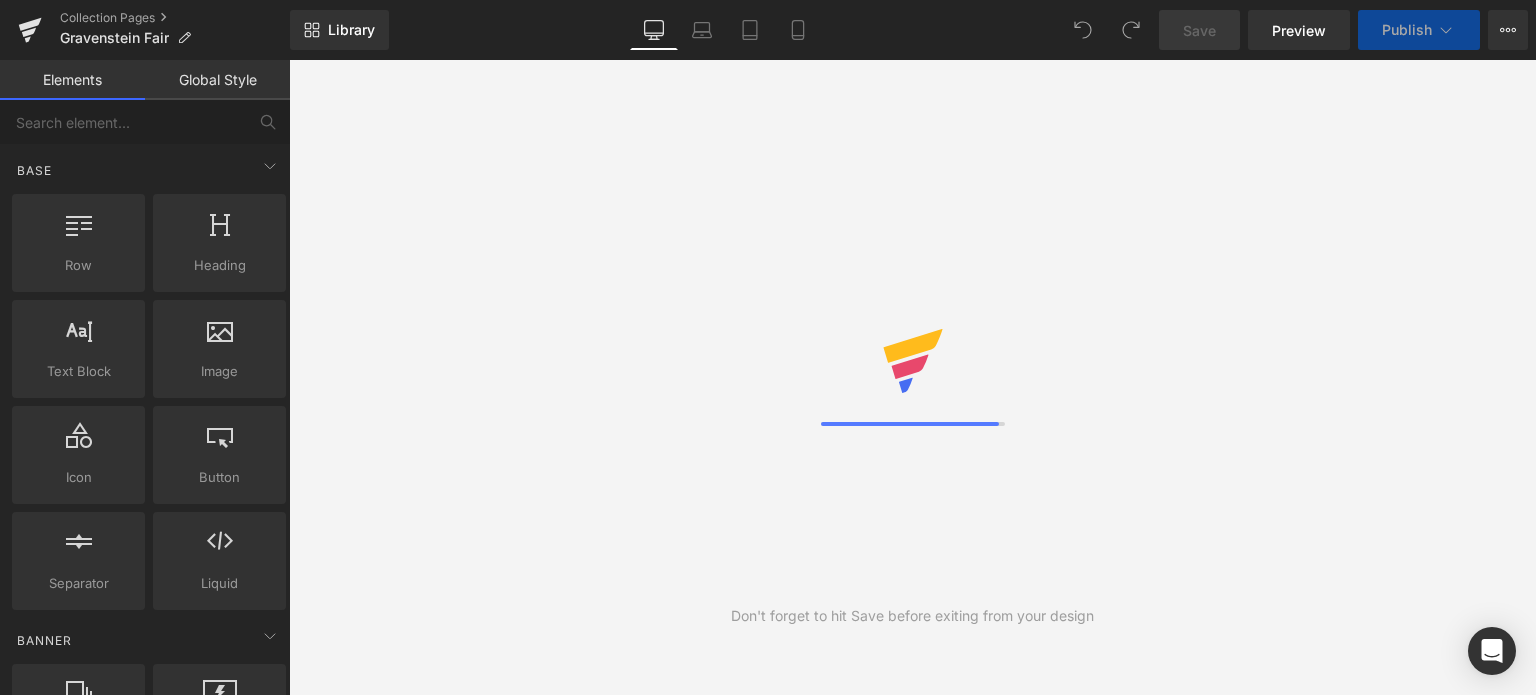 scroll, scrollTop: 0, scrollLeft: 0, axis: both 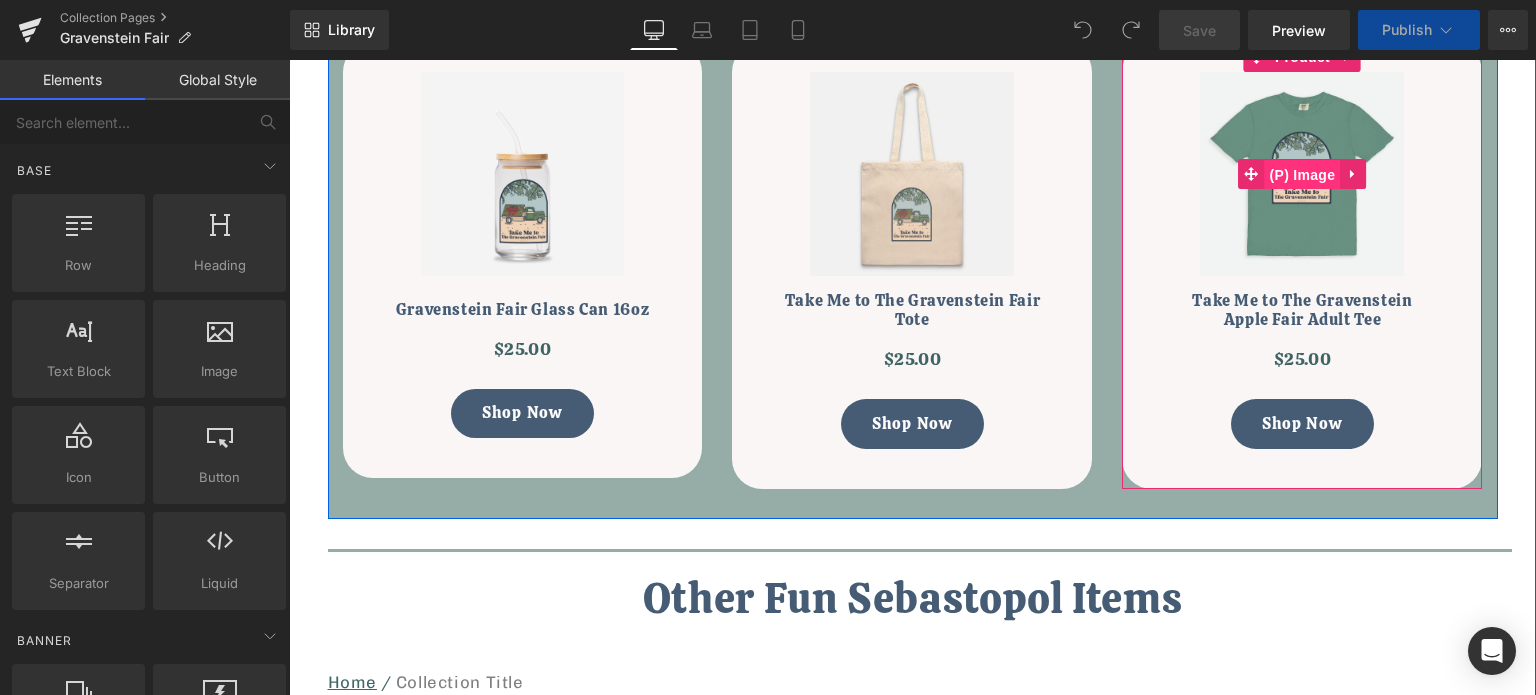 click on "(P) Image" at bounding box center (1303, 175) 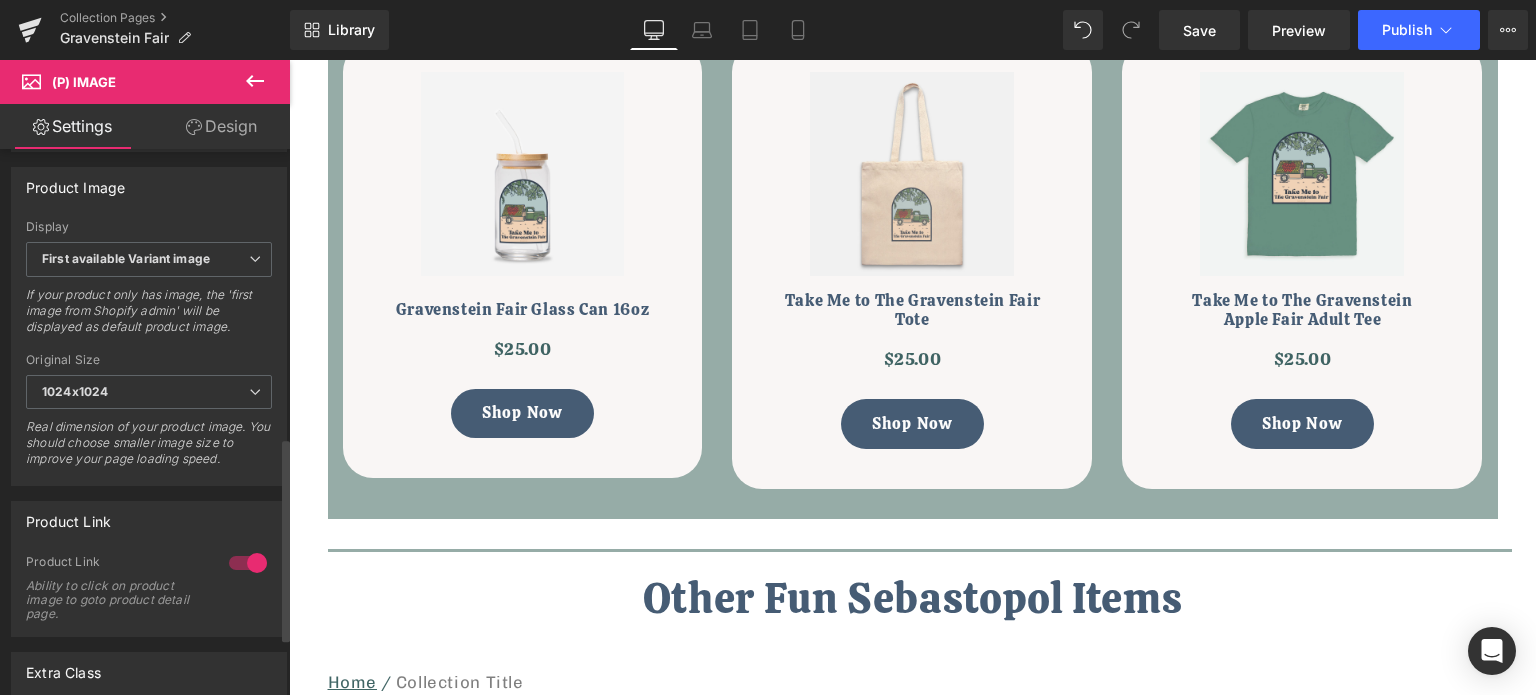 scroll, scrollTop: 800, scrollLeft: 0, axis: vertical 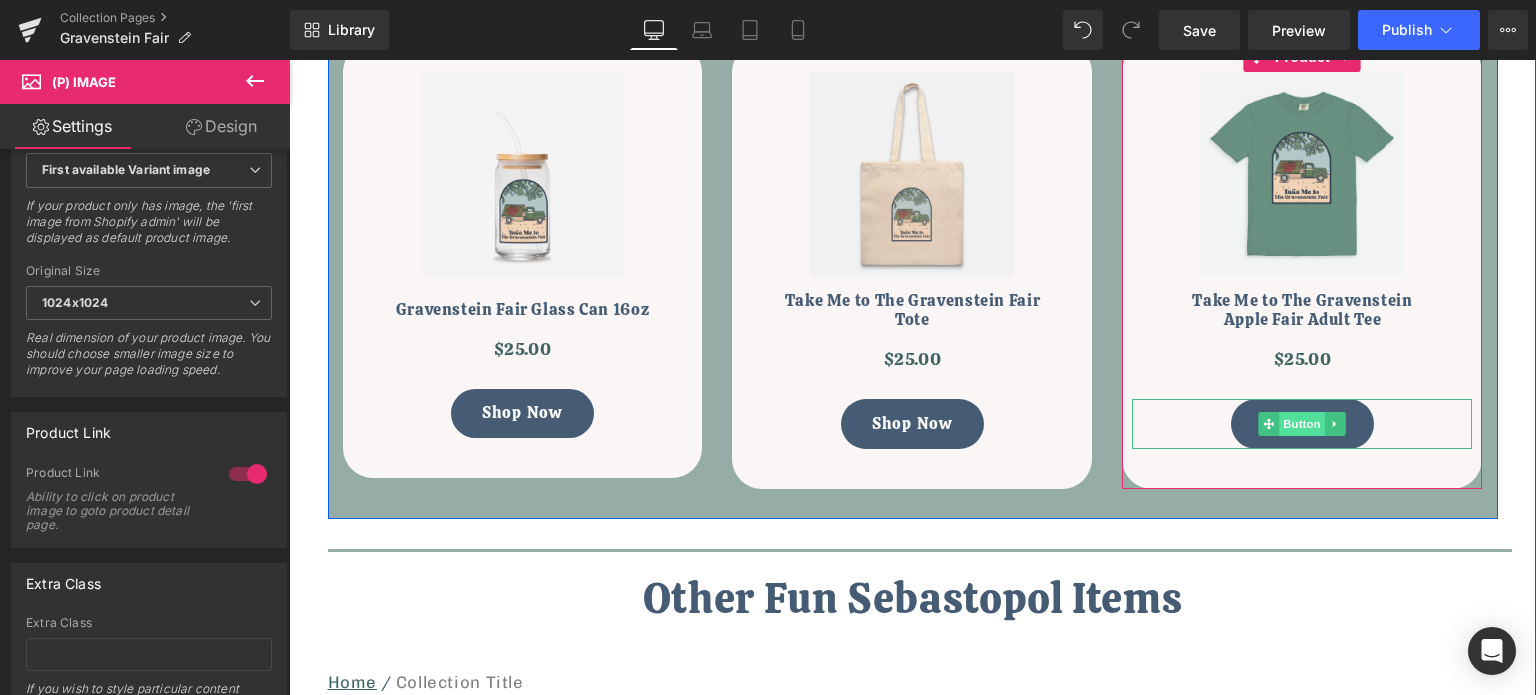 click on "Button" at bounding box center [1303, 424] 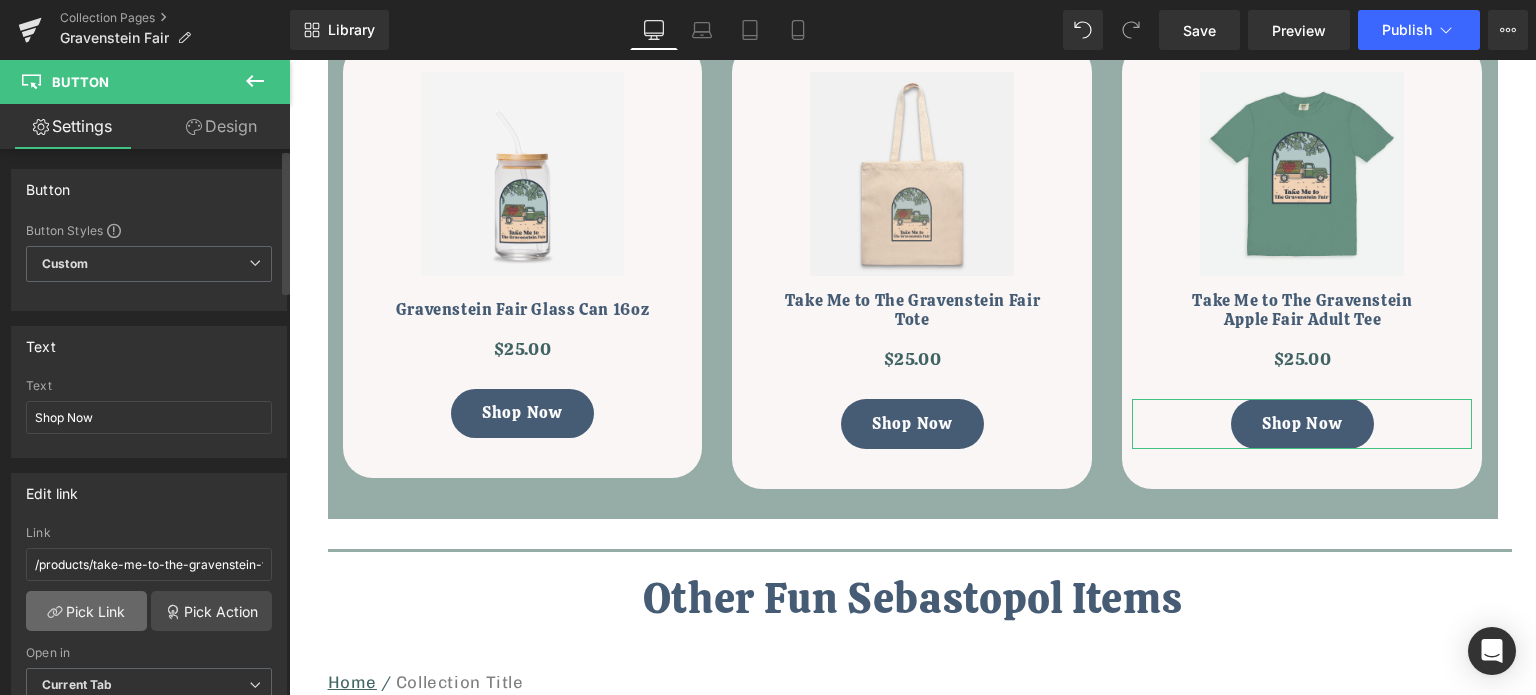 click on "Pick Link" at bounding box center [86, 611] 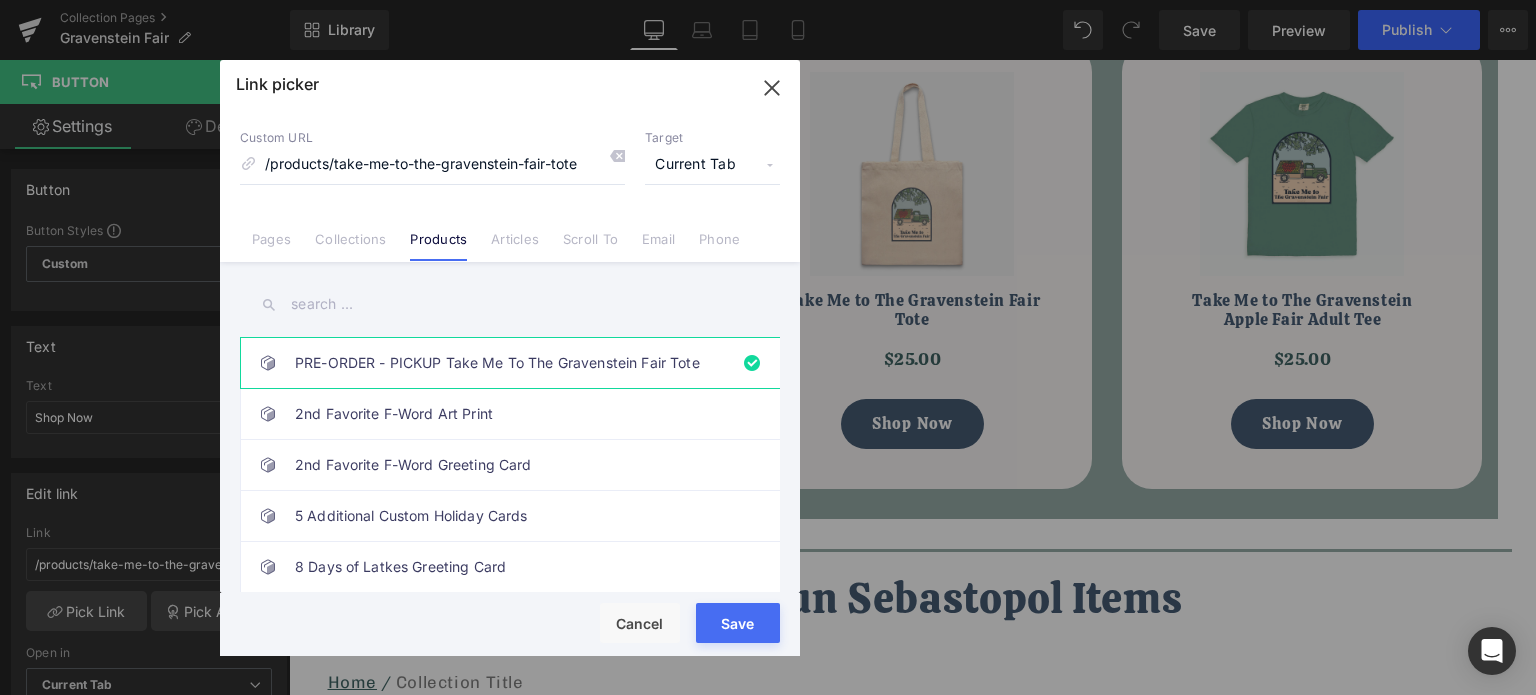 click at bounding box center (510, 304) 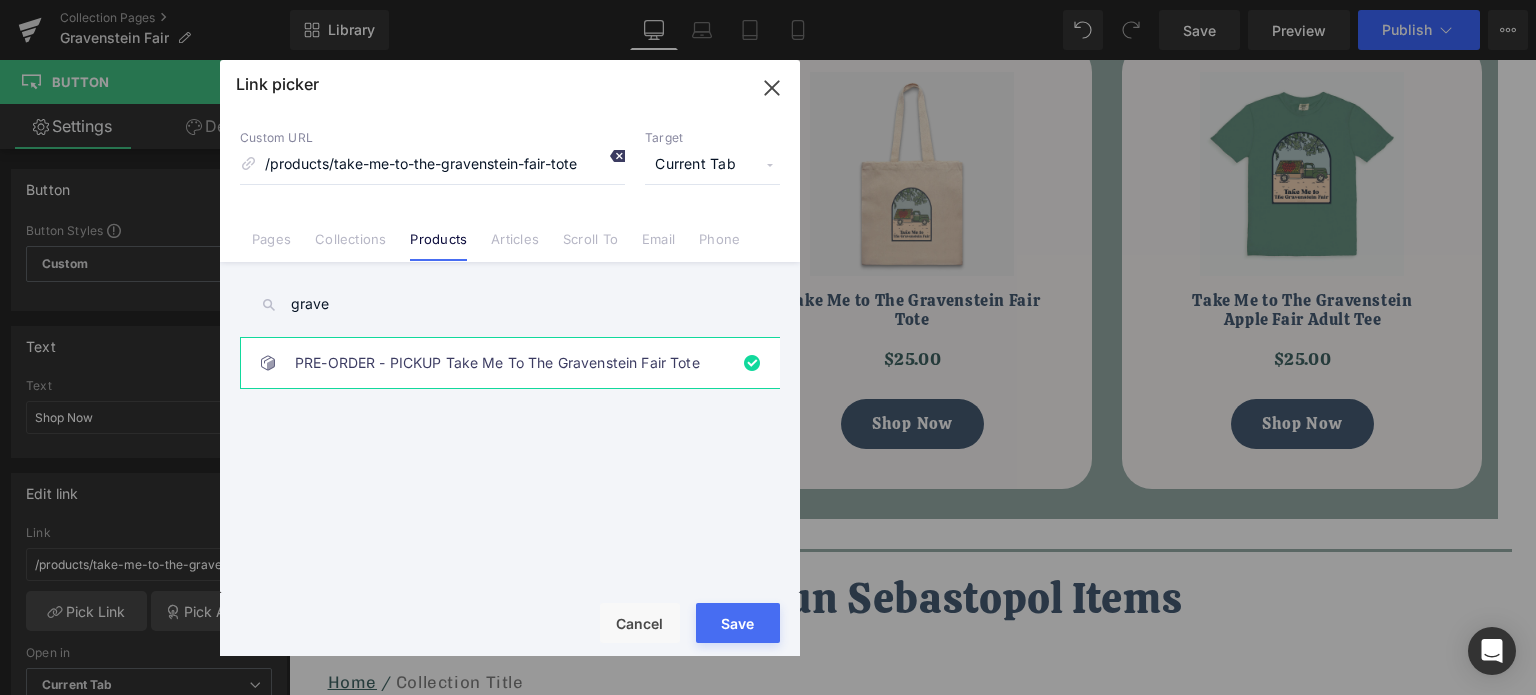type on "grave" 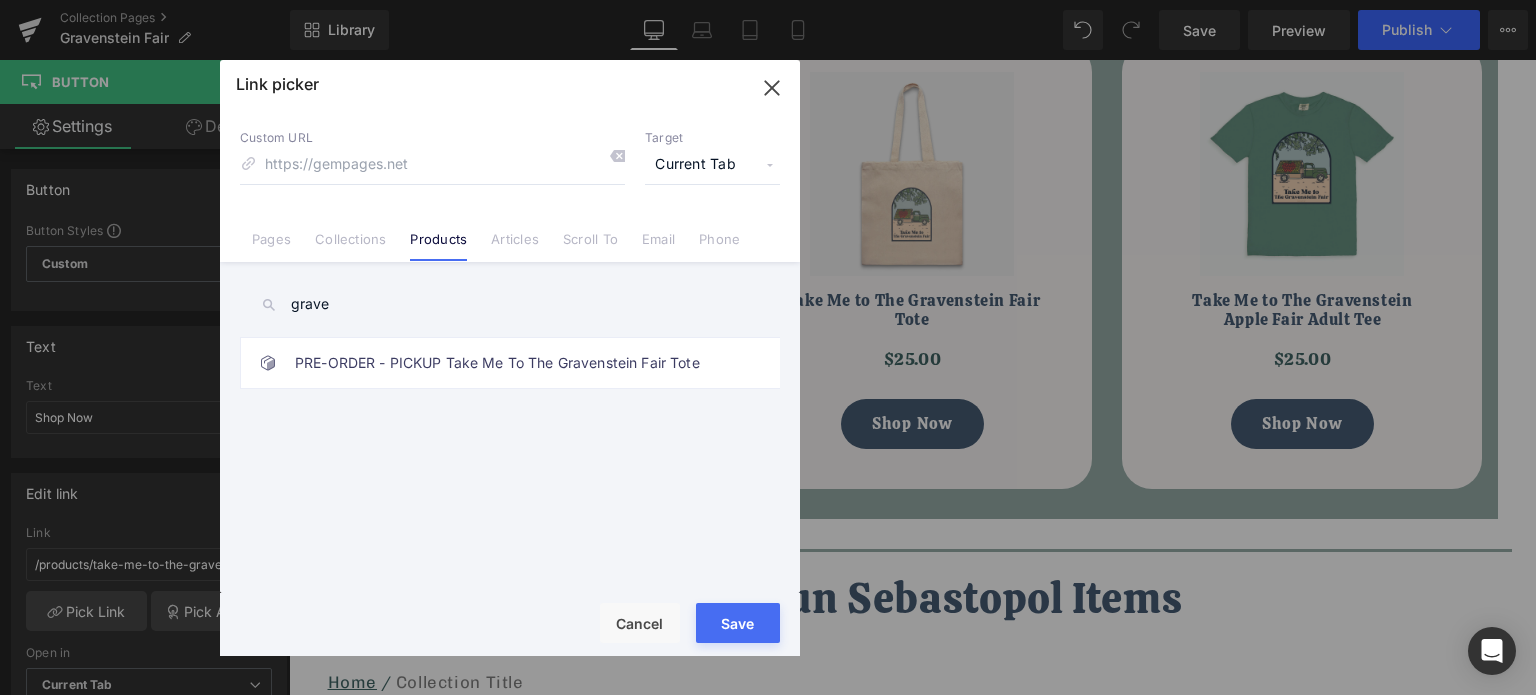 click on "grave" at bounding box center (510, 304) 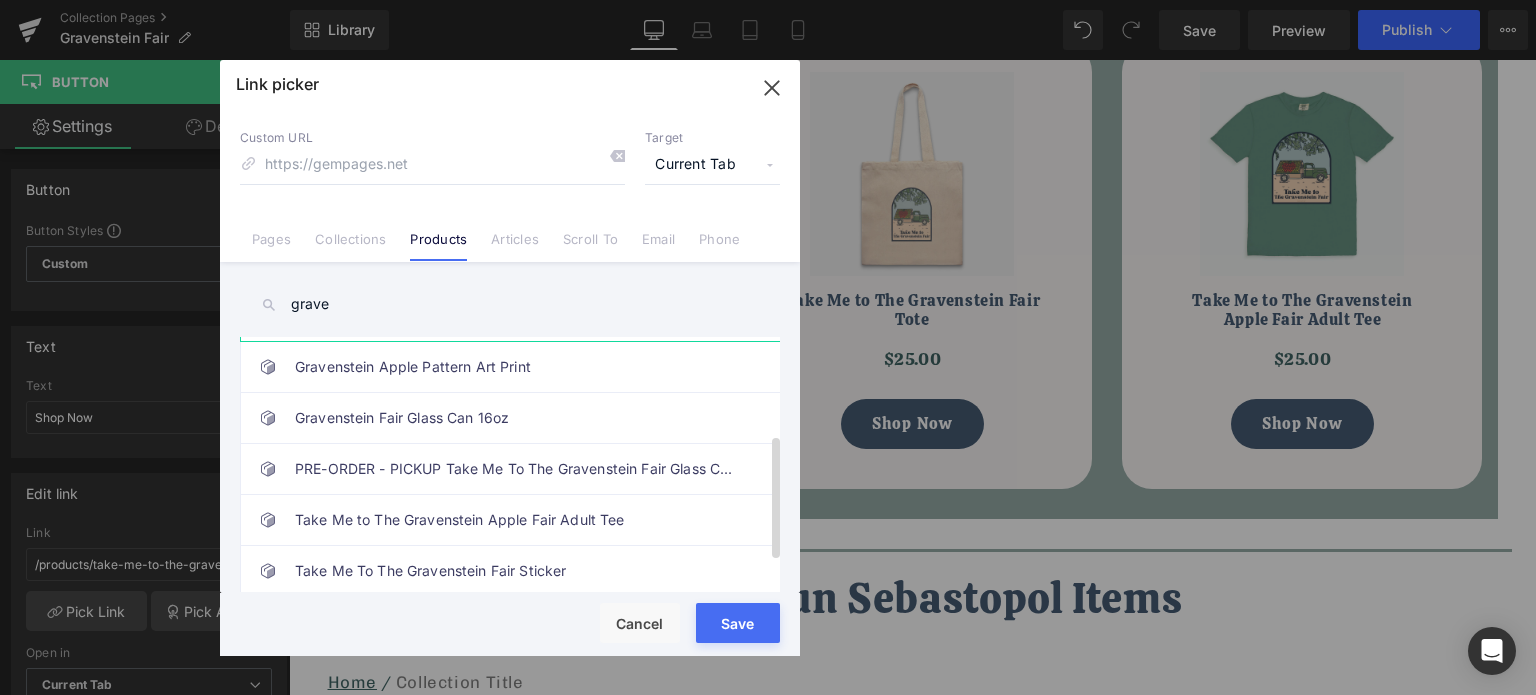 scroll, scrollTop: 260, scrollLeft: 0, axis: vertical 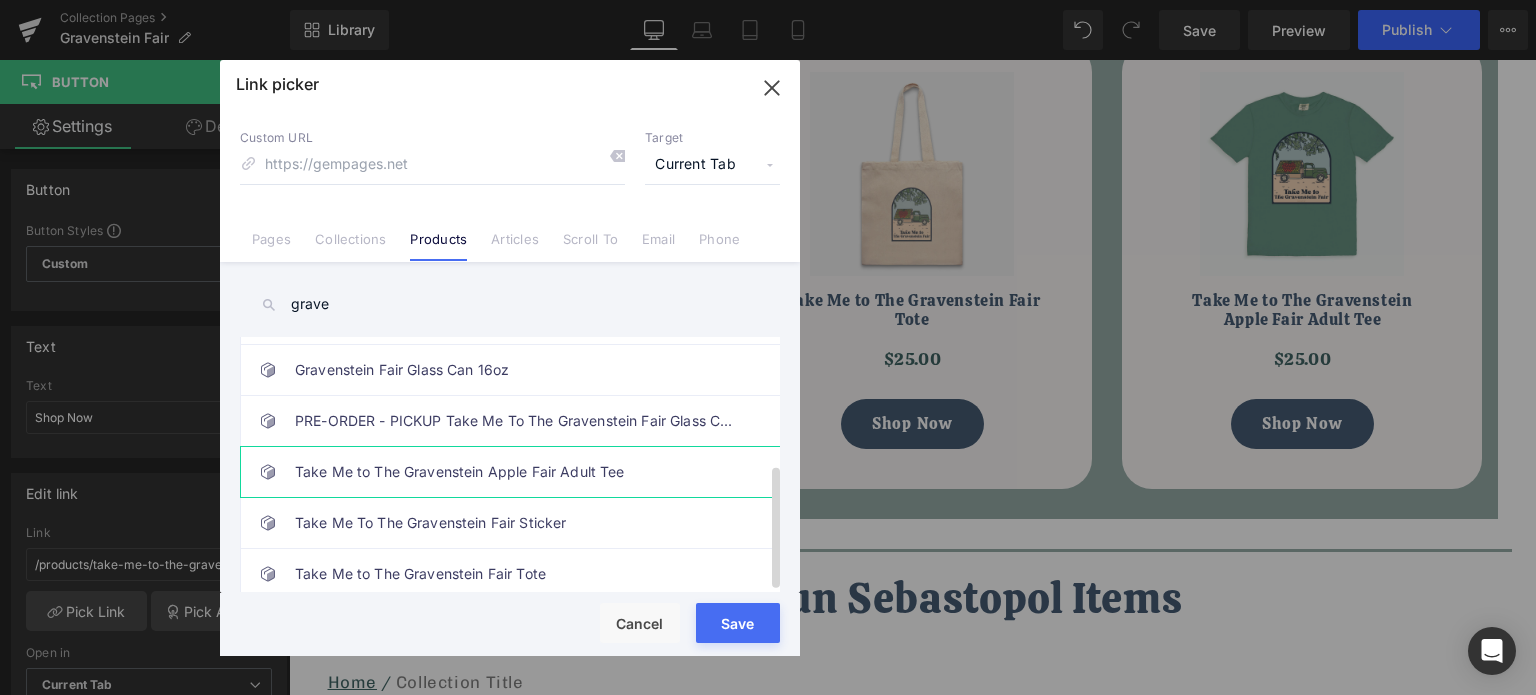 click on "Take Me to The Gravenstein Apple Fair Adult Tee" at bounding box center [515, 472] 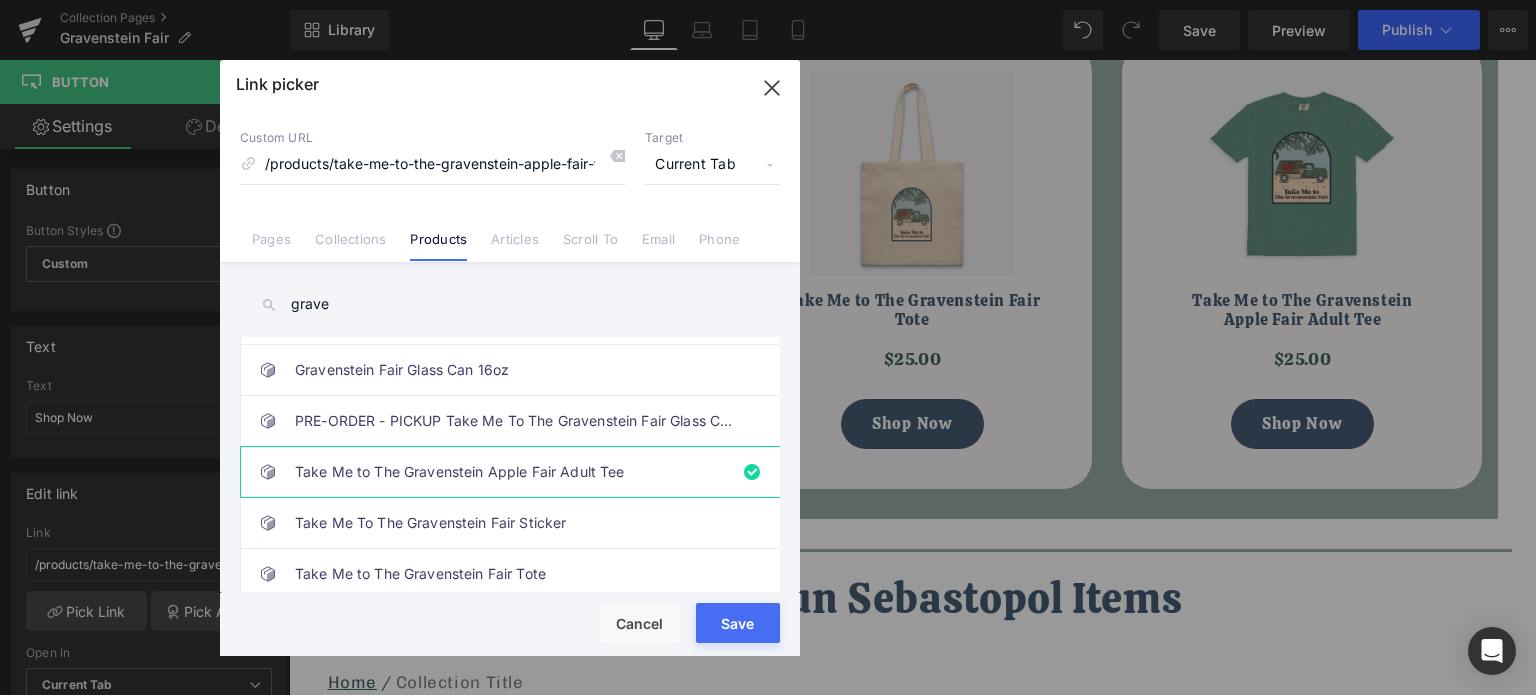 drag, startPoint x: 723, startPoint y: 607, endPoint x: 727, endPoint y: 618, distance: 11.7046995 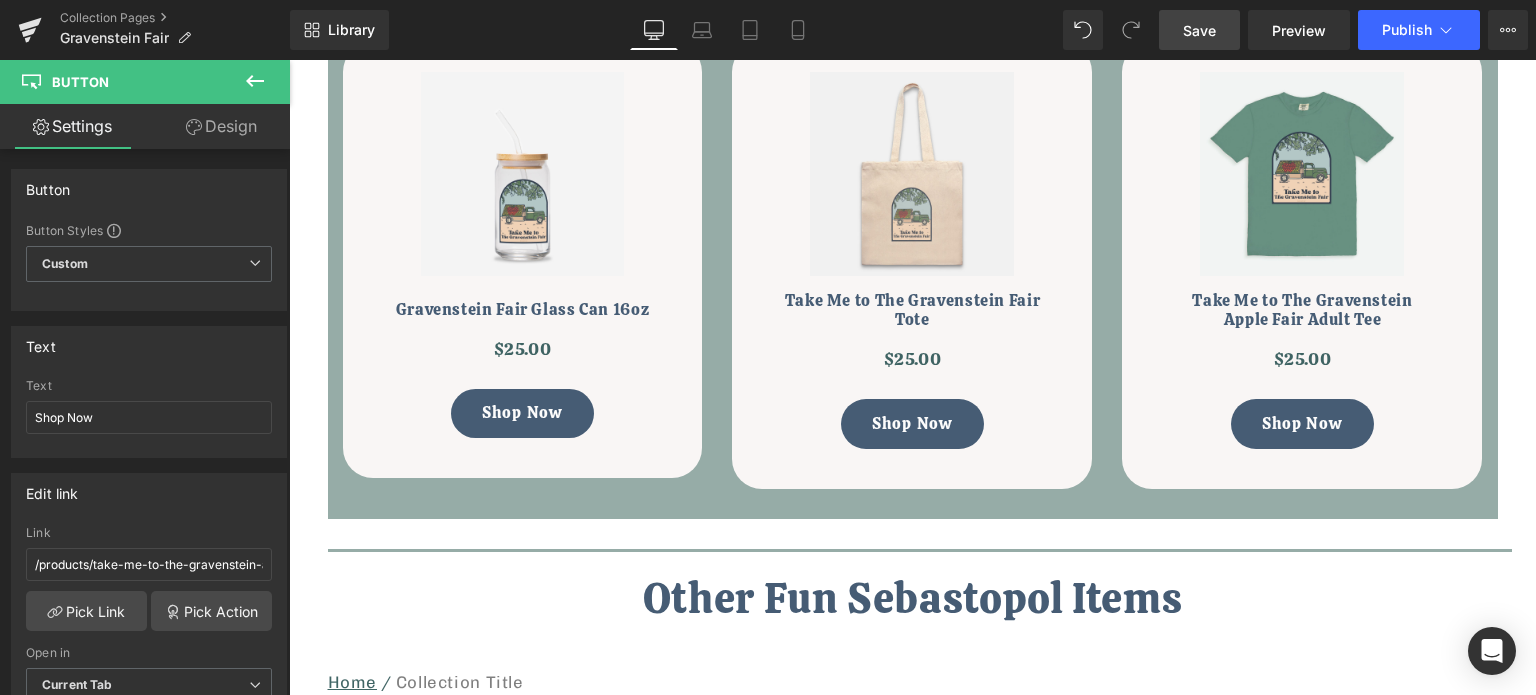 click on "Save" at bounding box center (1199, 30) 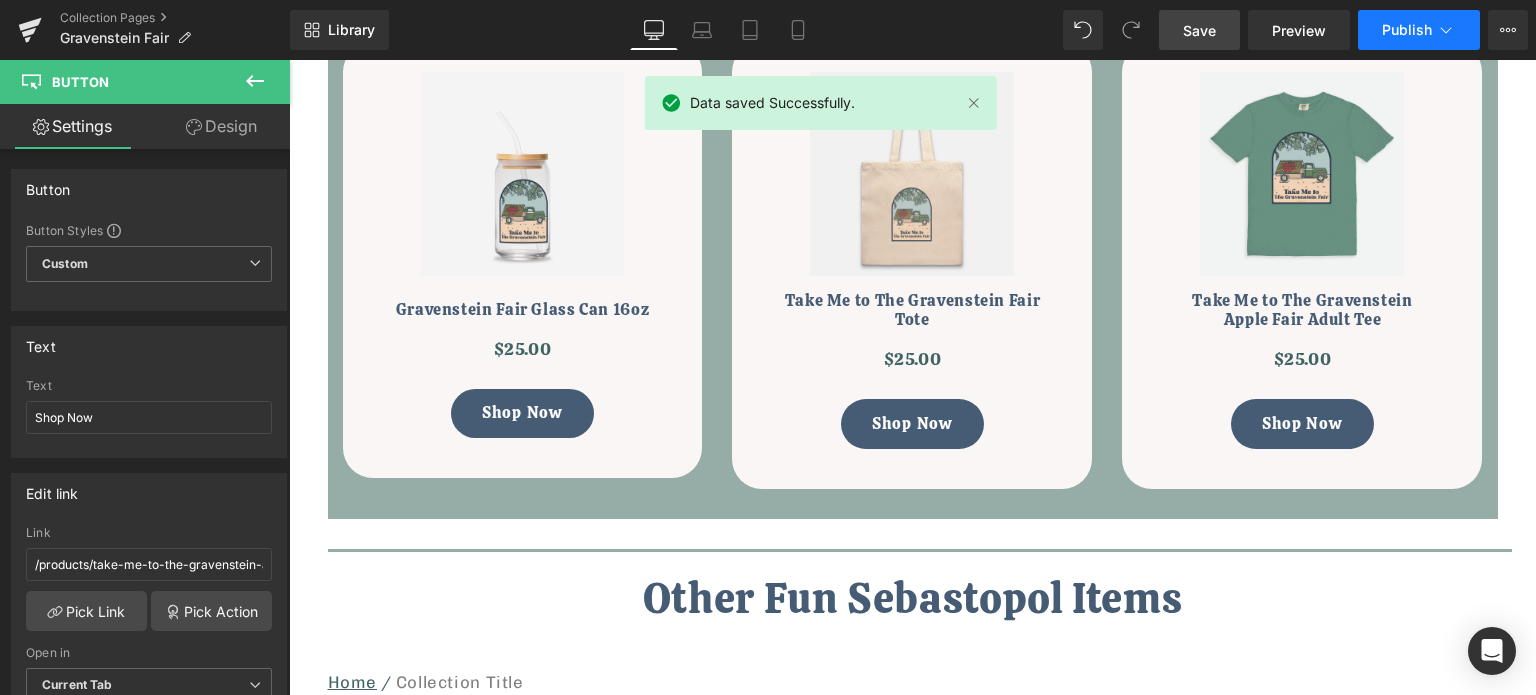 click on "Publish" at bounding box center [1407, 30] 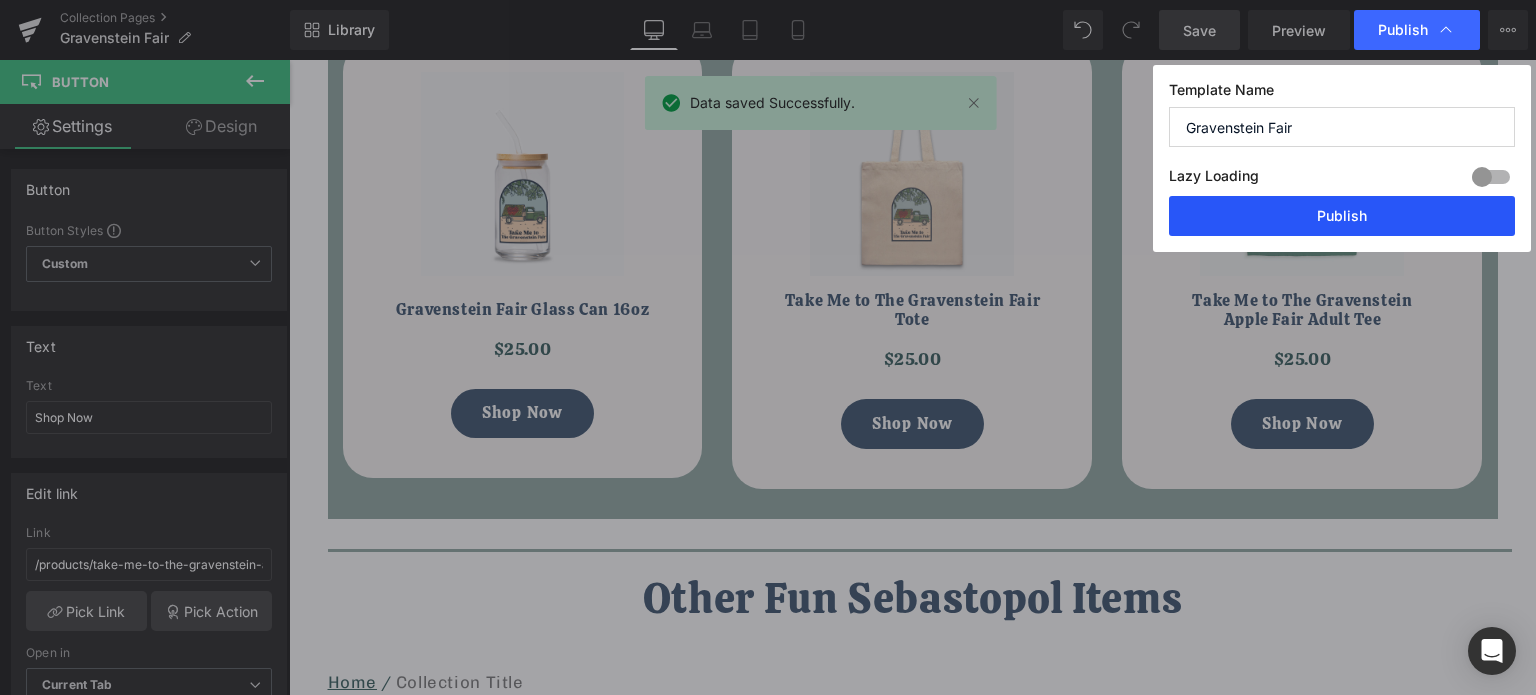 click on "Publish" at bounding box center [1342, 216] 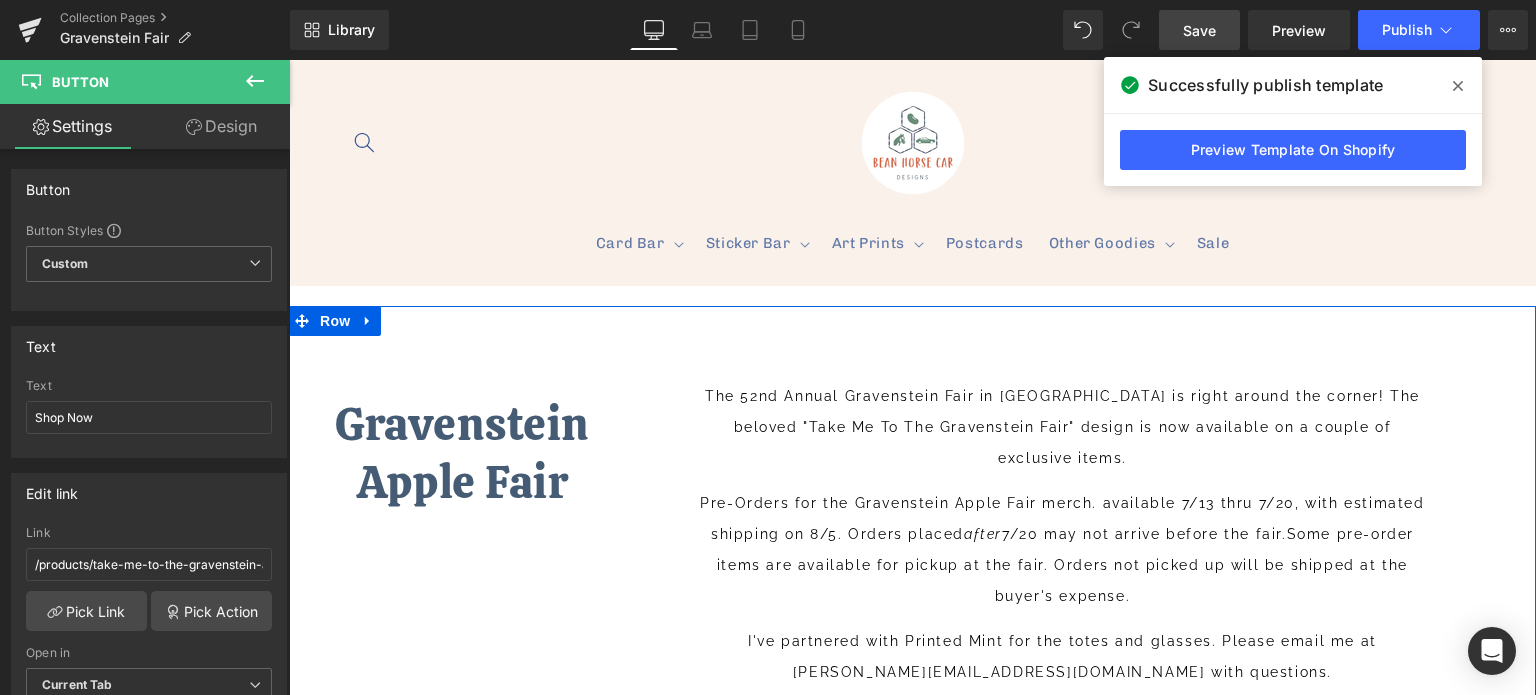 scroll, scrollTop: 0, scrollLeft: 0, axis: both 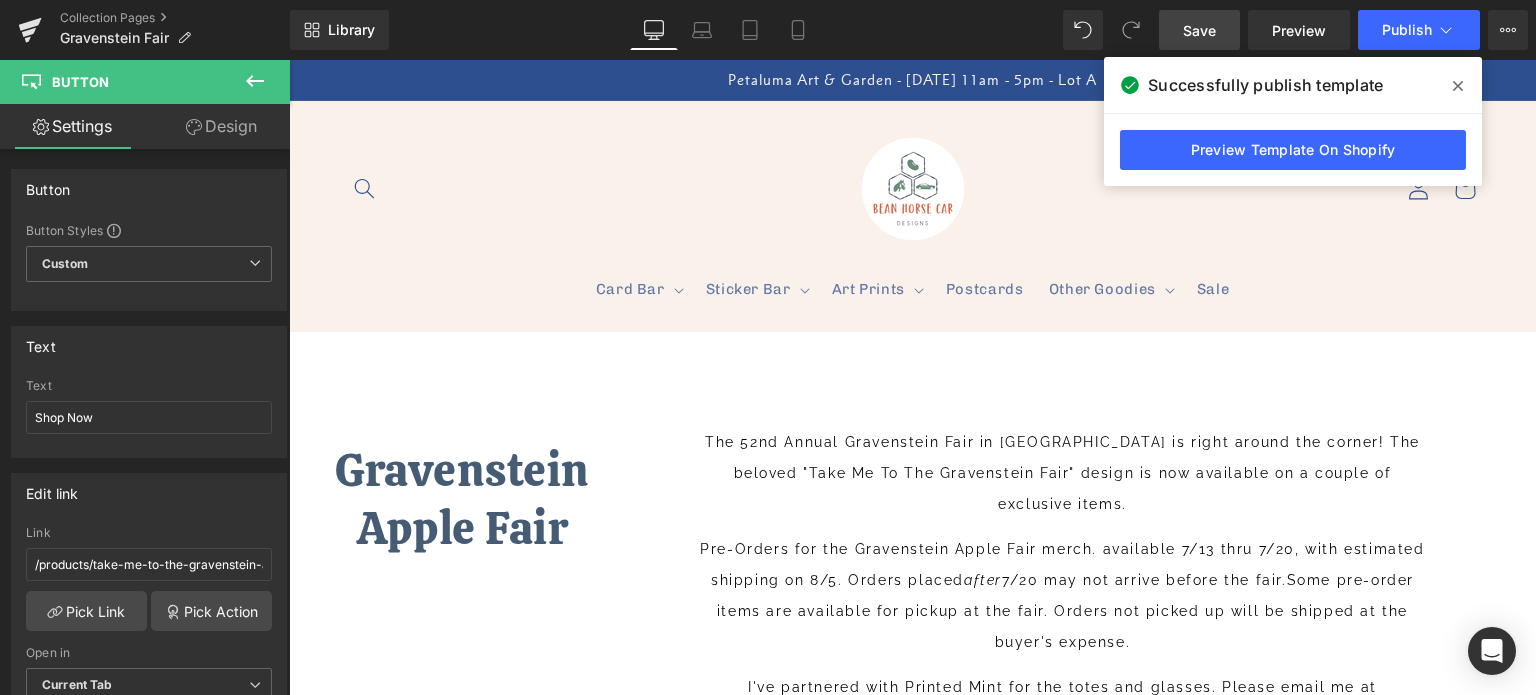 click 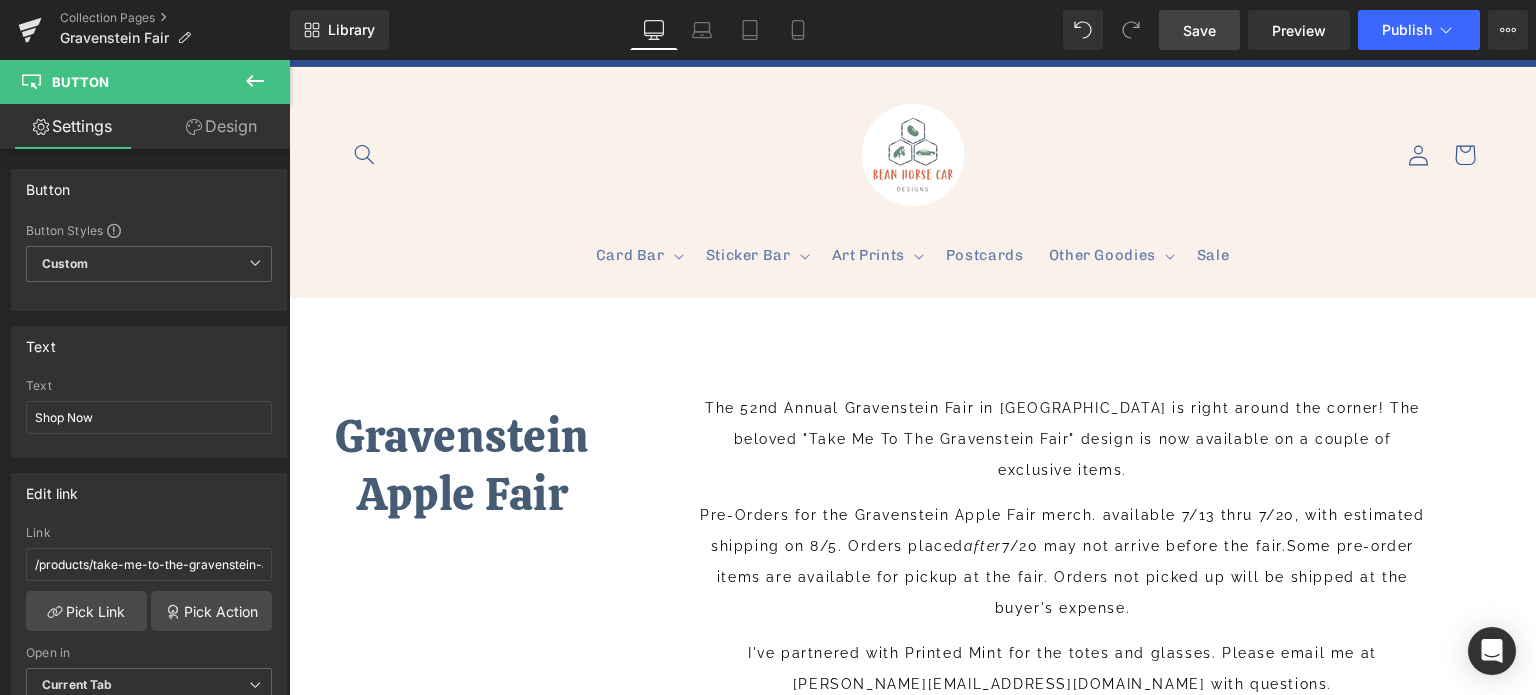 scroll, scrollTop: 0, scrollLeft: 0, axis: both 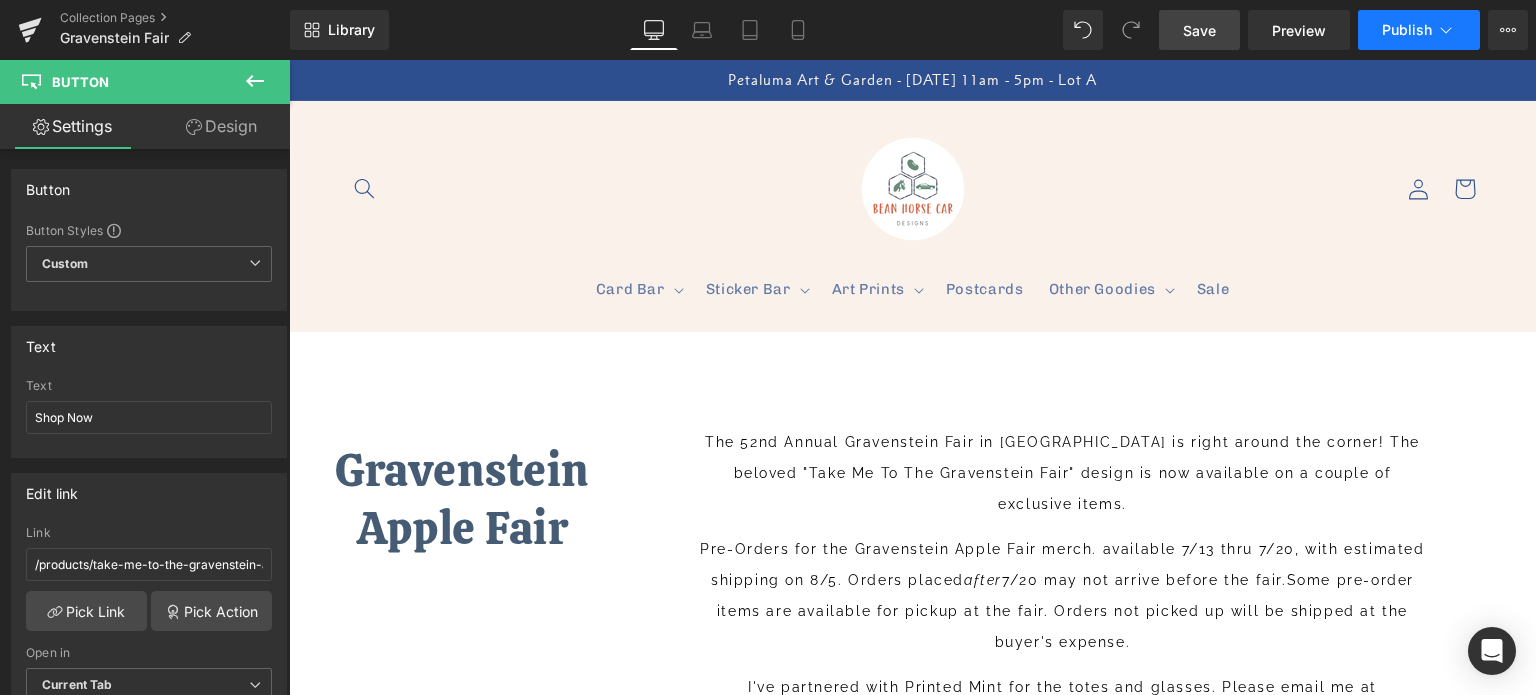 click on "Publish" at bounding box center (1407, 30) 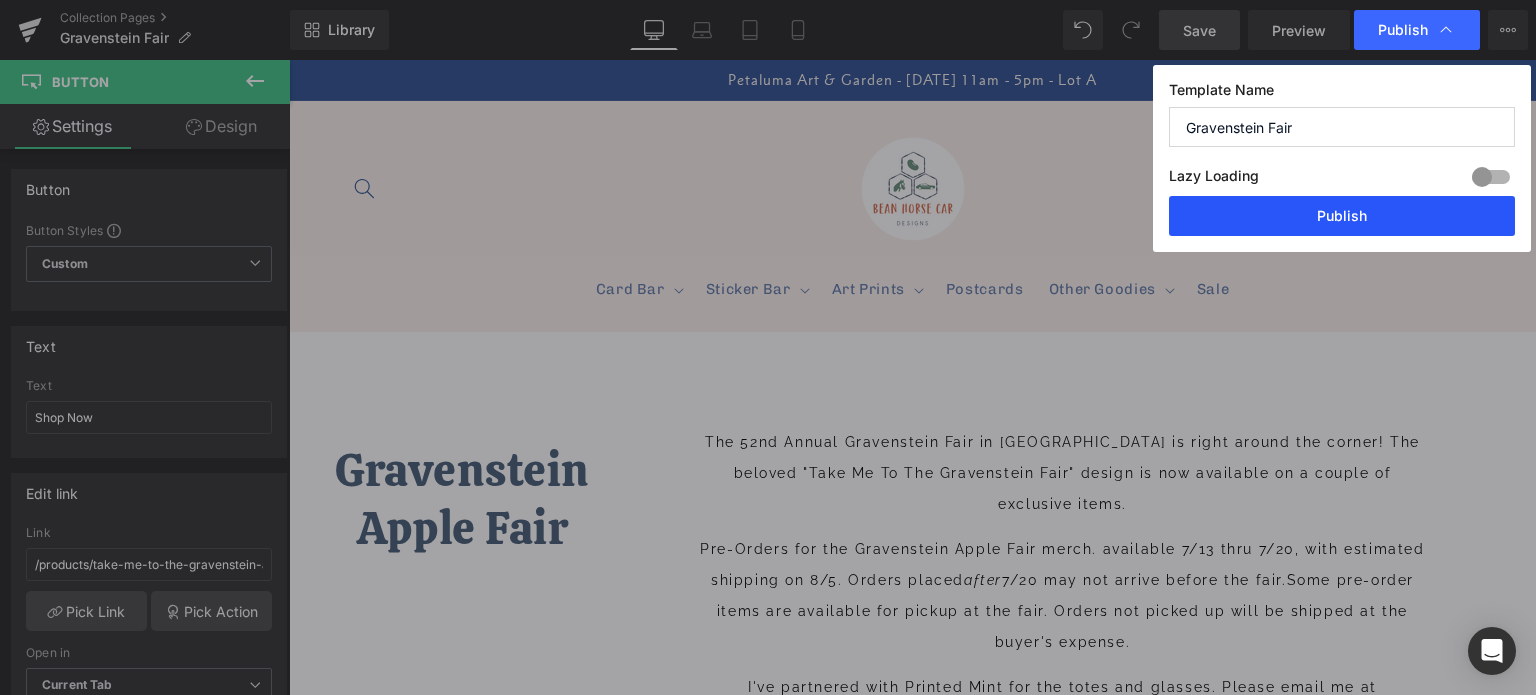click on "Publish" at bounding box center [1342, 216] 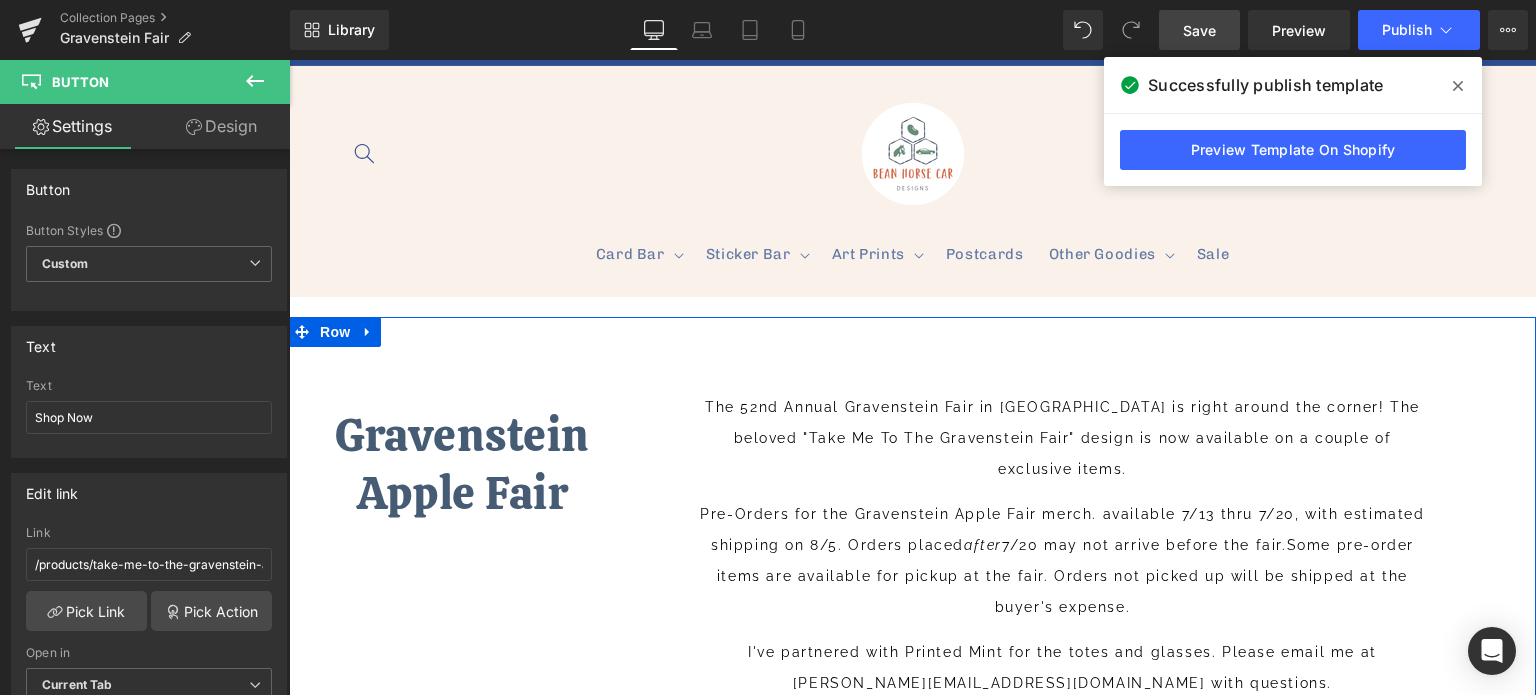 scroll, scrollTop: 0, scrollLeft: 0, axis: both 